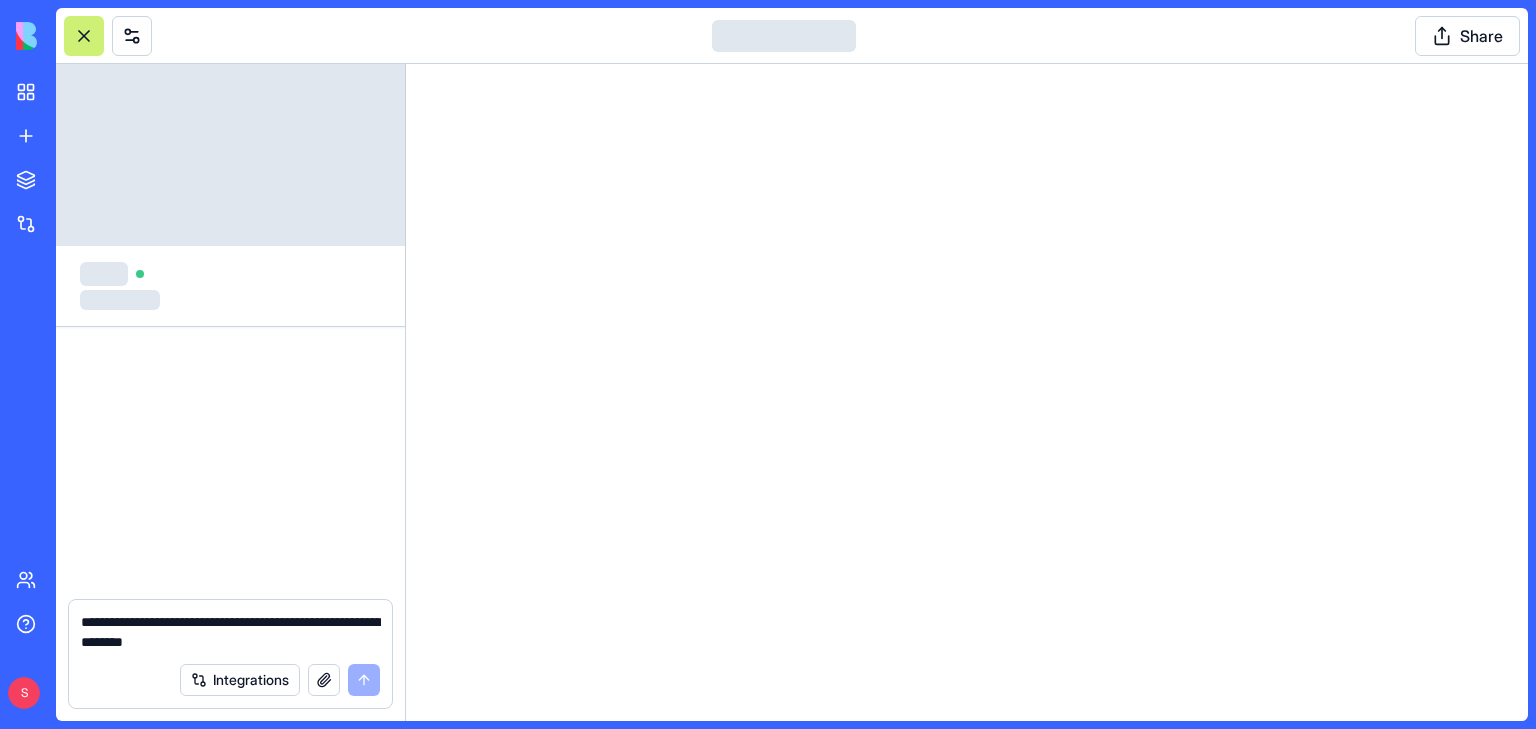 scroll, scrollTop: 0, scrollLeft: 0, axis: both 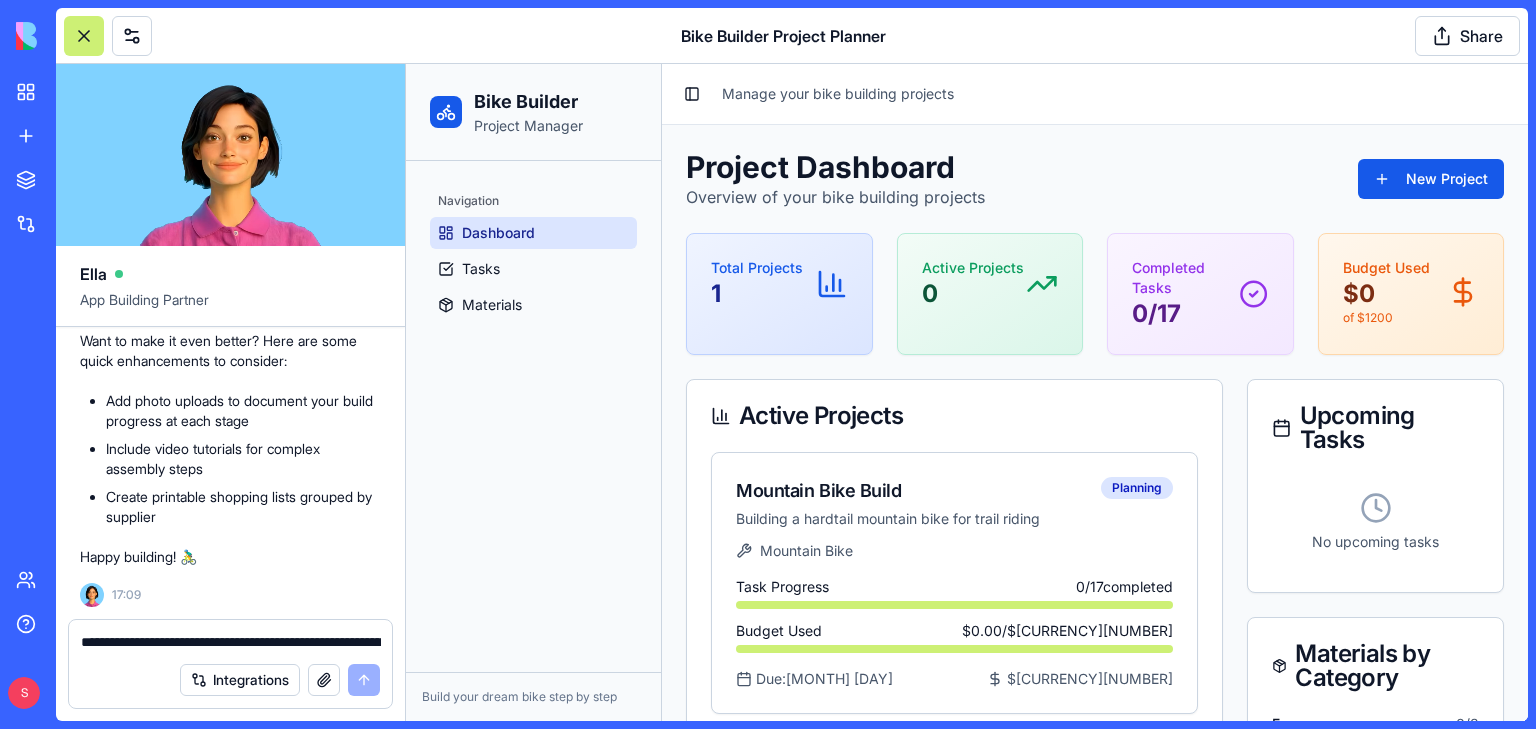 click on "Upcoming Tasks" at bounding box center (1375, 428) 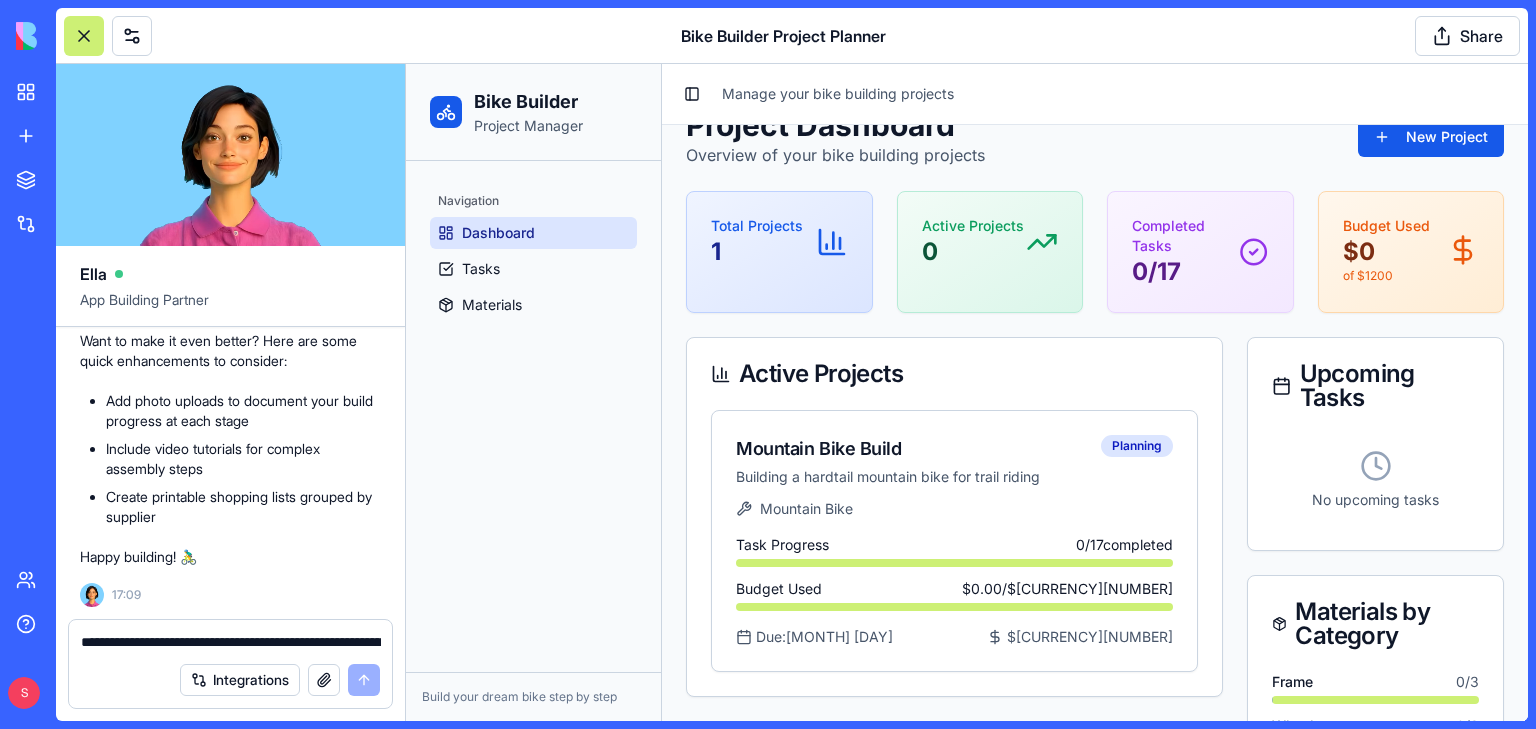 scroll, scrollTop: 0, scrollLeft: 0, axis: both 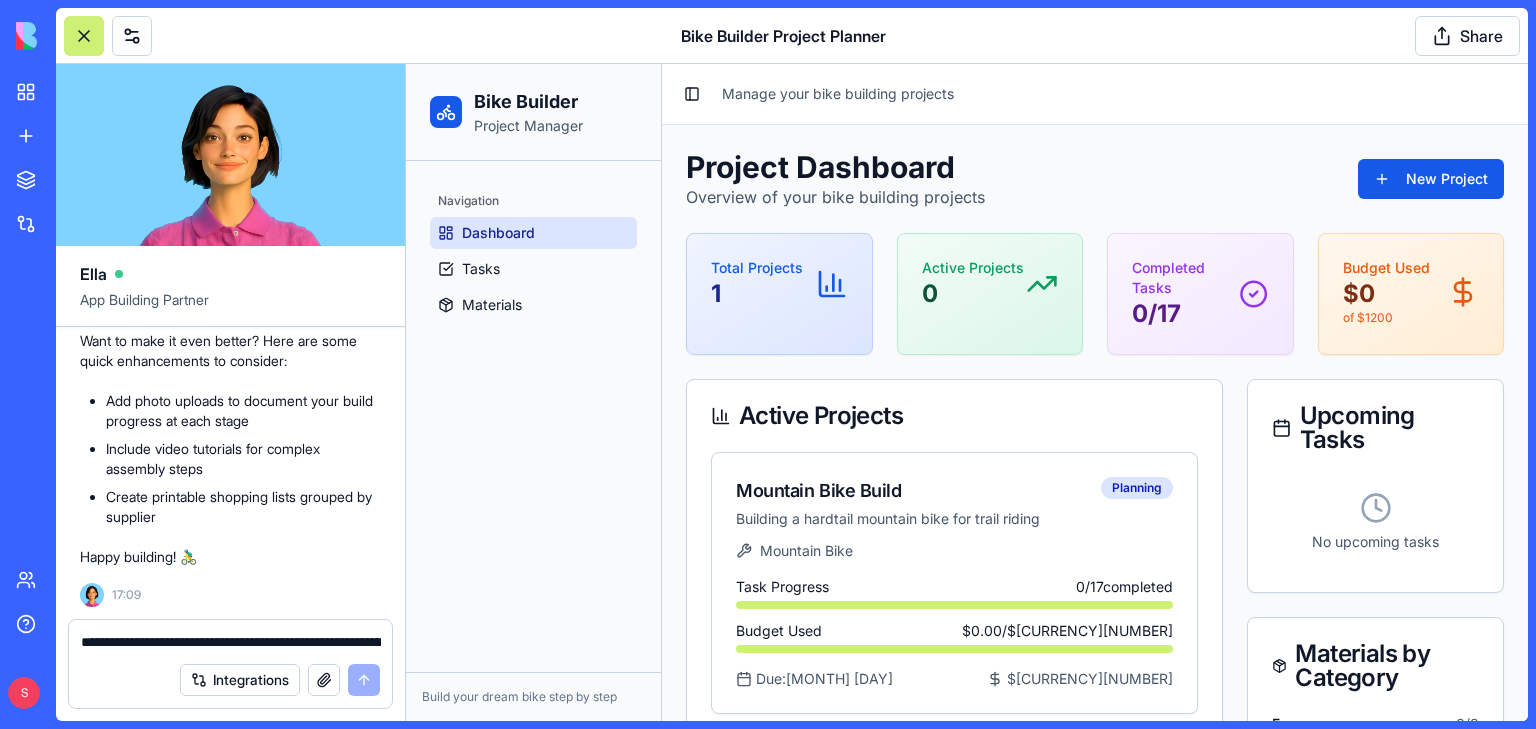 click on "Completed Tasks" at bounding box center (1185, 278) 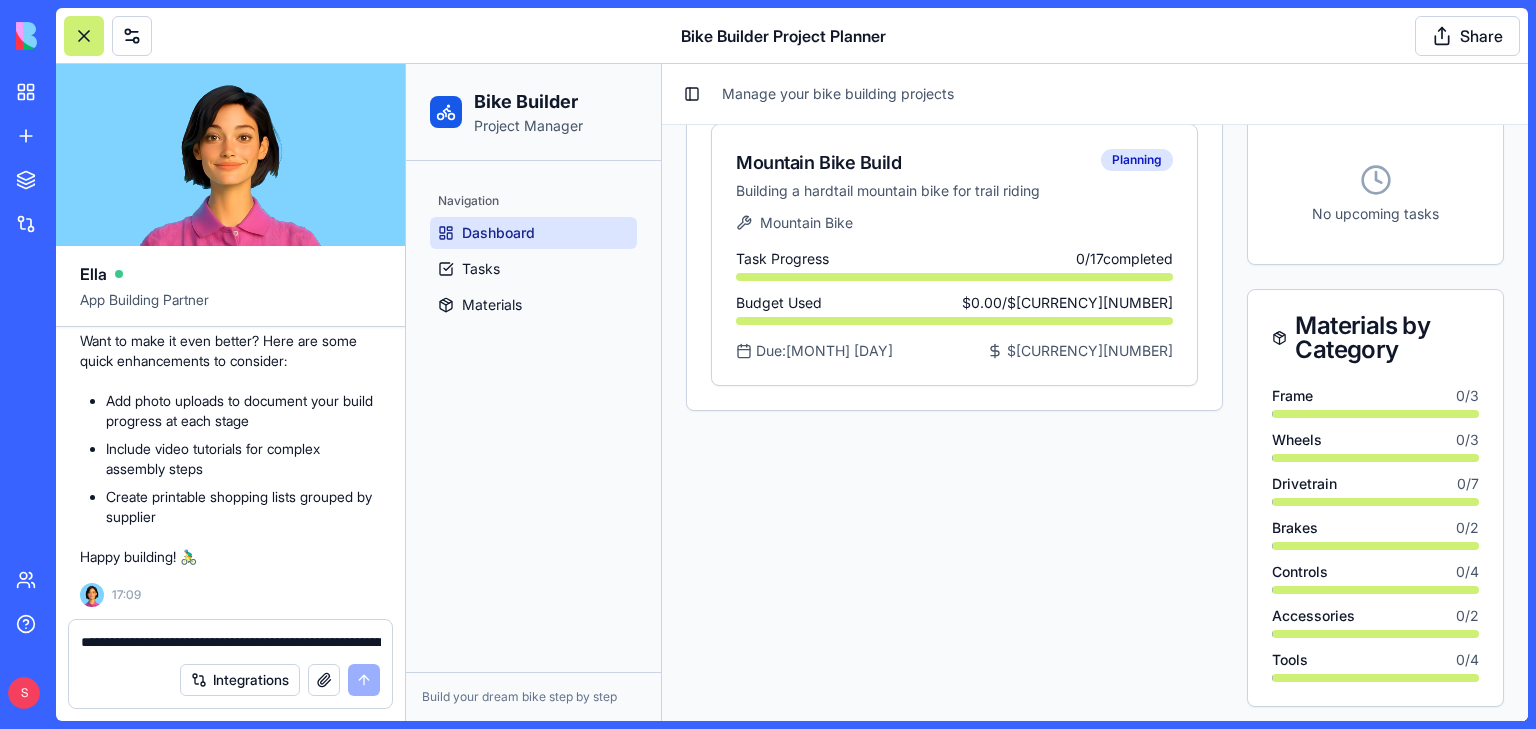 scroll, scrollTop: 438, scrollLeft: 0, axis: vertical 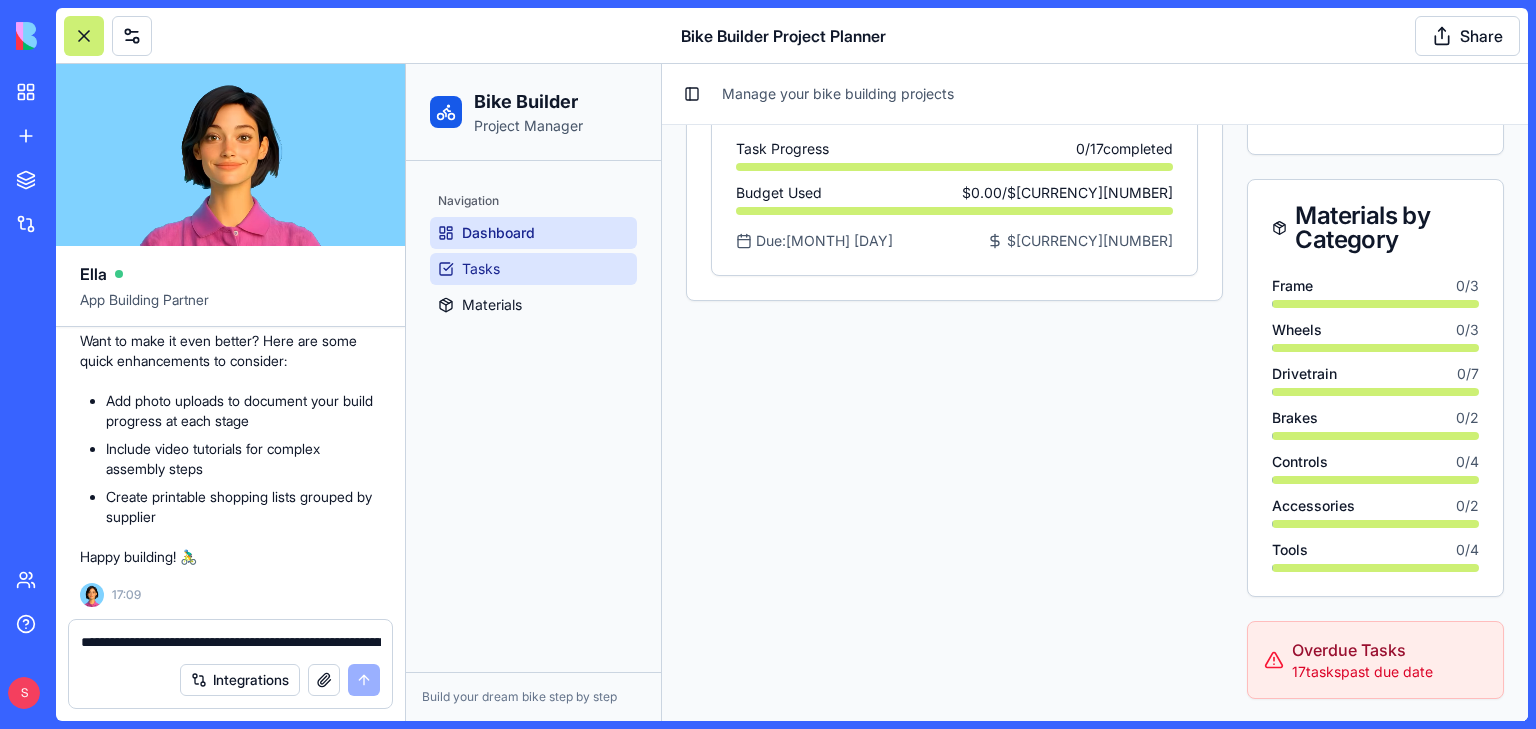 click on "Tasks" at bounding box center (481, 269) 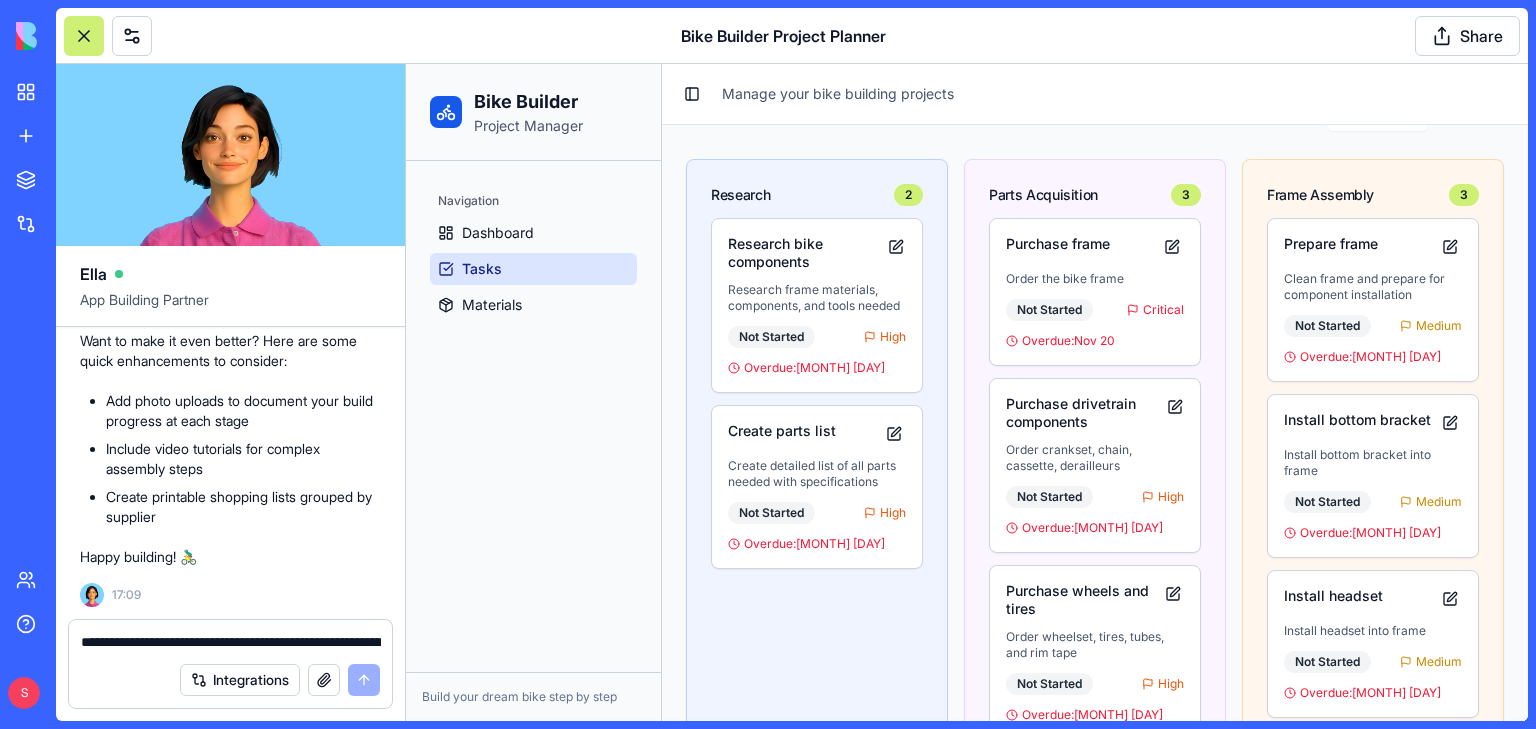 scroll, scrollTop: 242, scrollLeft: 0, axis: vertical 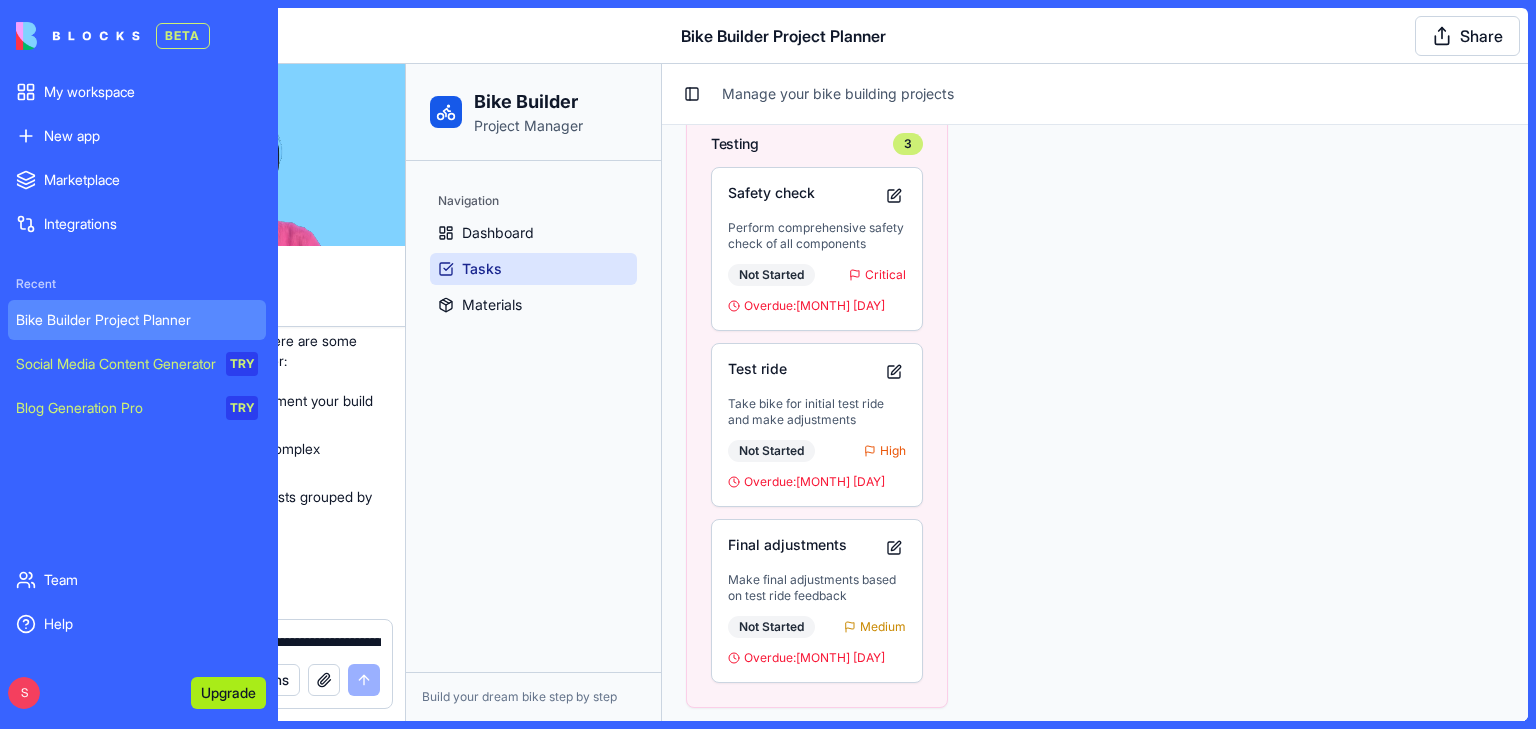 click on "Upgrade" at bounding box center (228, 693) 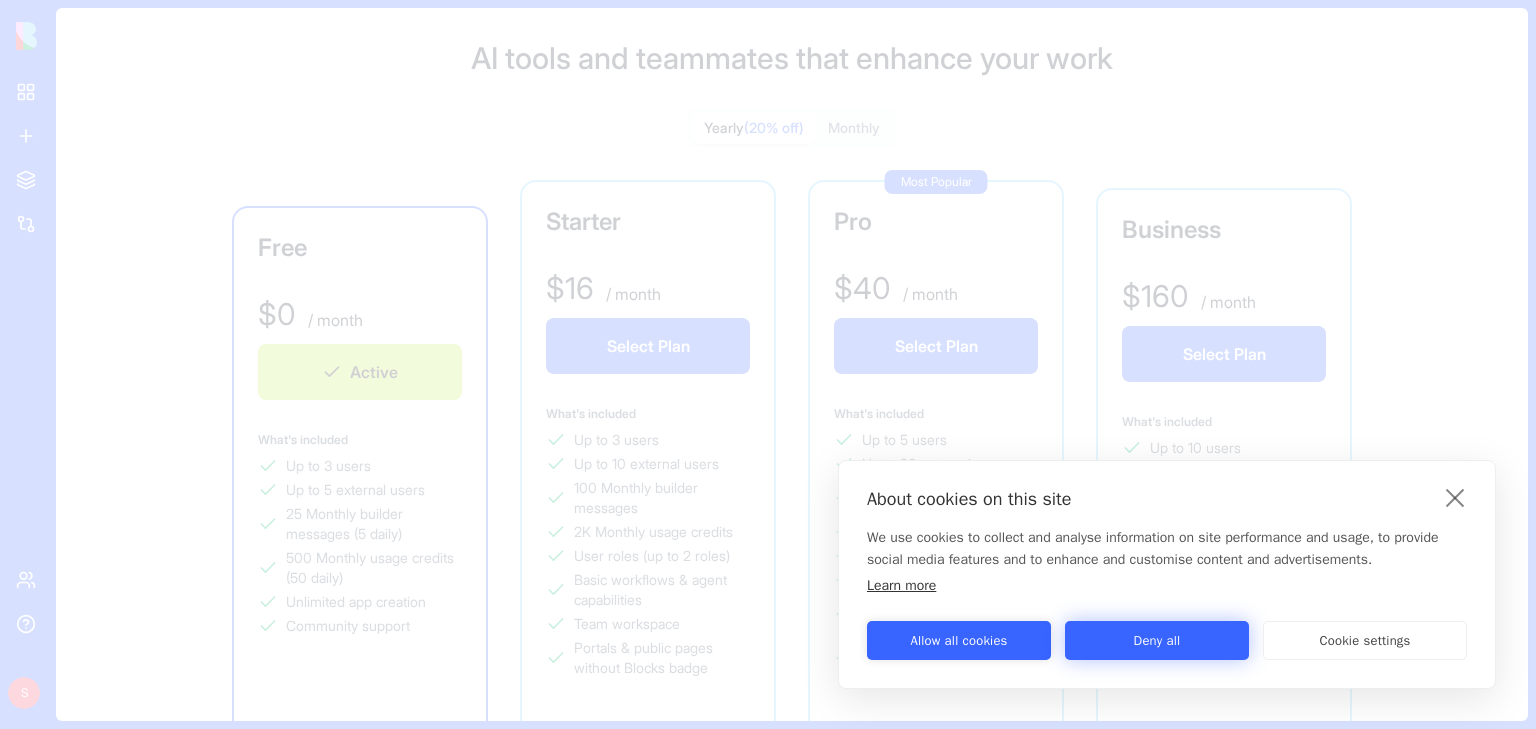 click on "Deny all" at bounding box center [1157, 640] 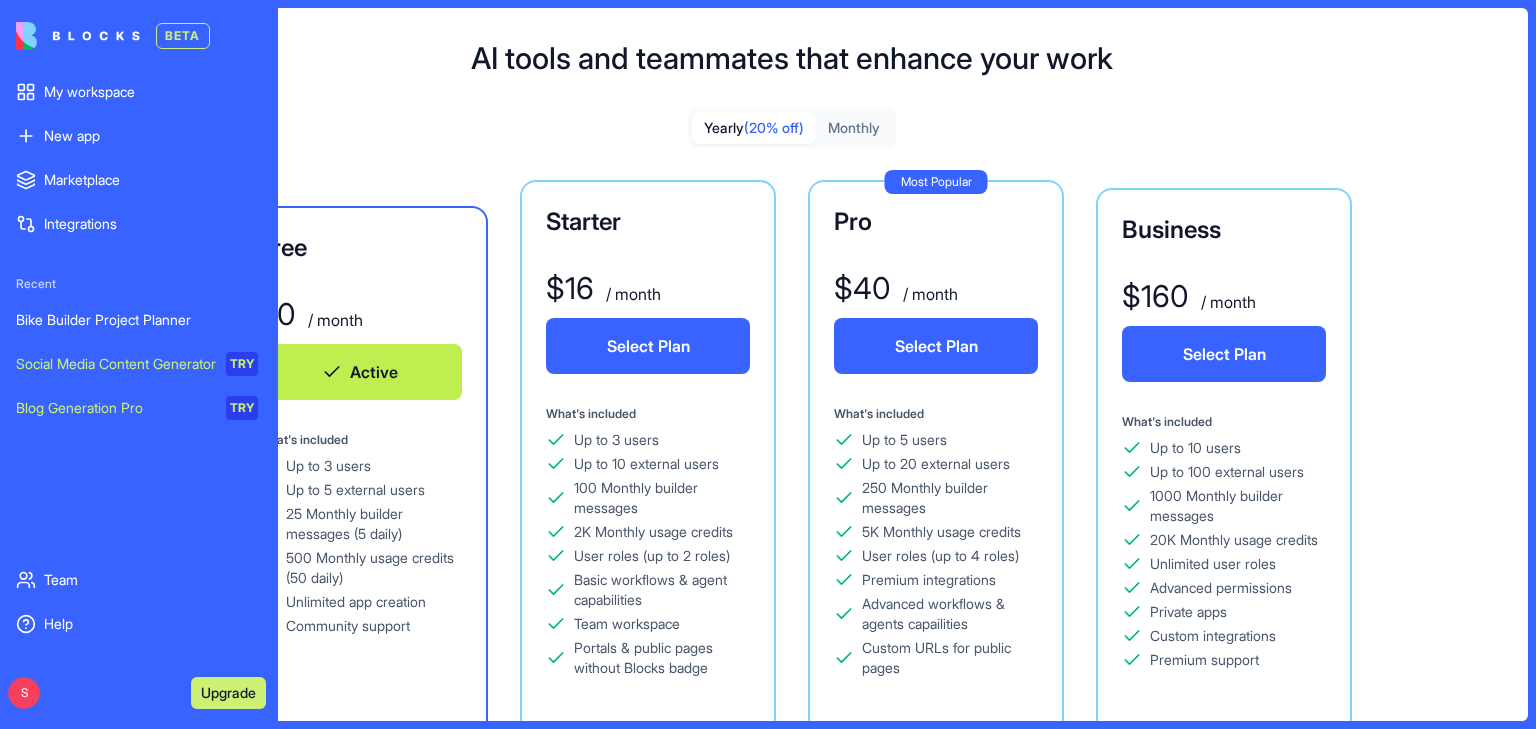 click at bounding box center [78, 36] 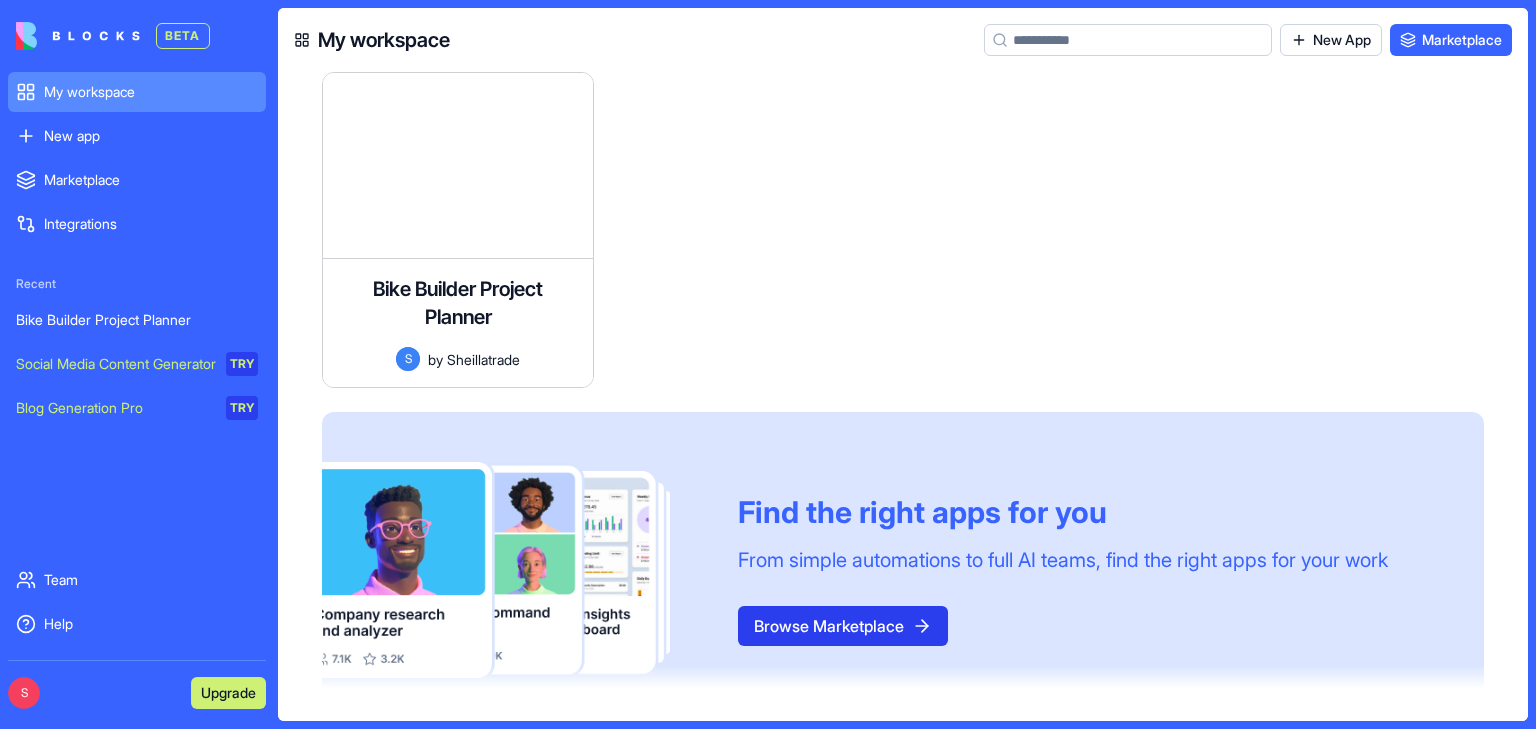 click on "Browse Marketplace" at bounding box center [843, 626] 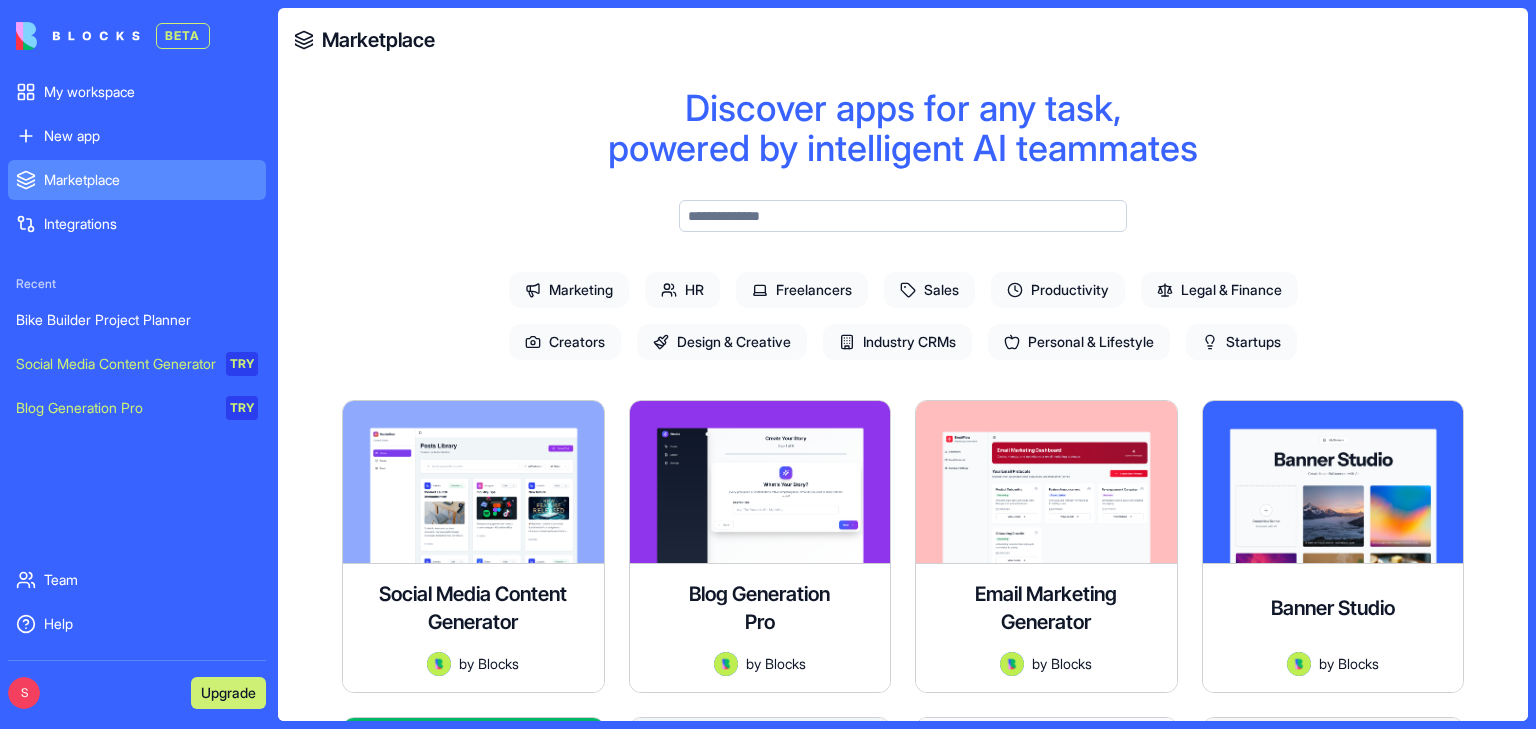 click on "Marketplace" at bounding box center (903, 40) 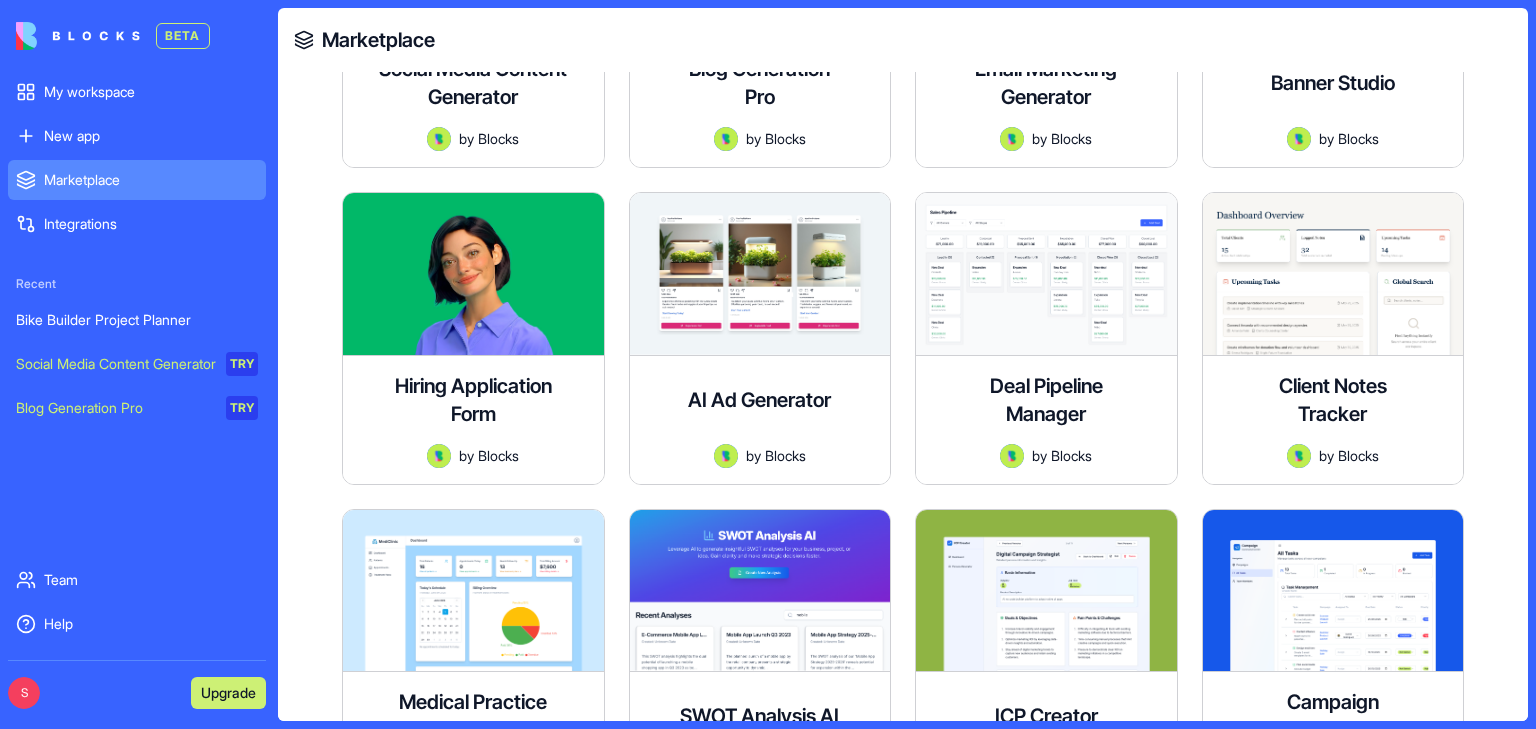 scroll, scrollTop: 532, scrollLeft: 0, axis: vertical 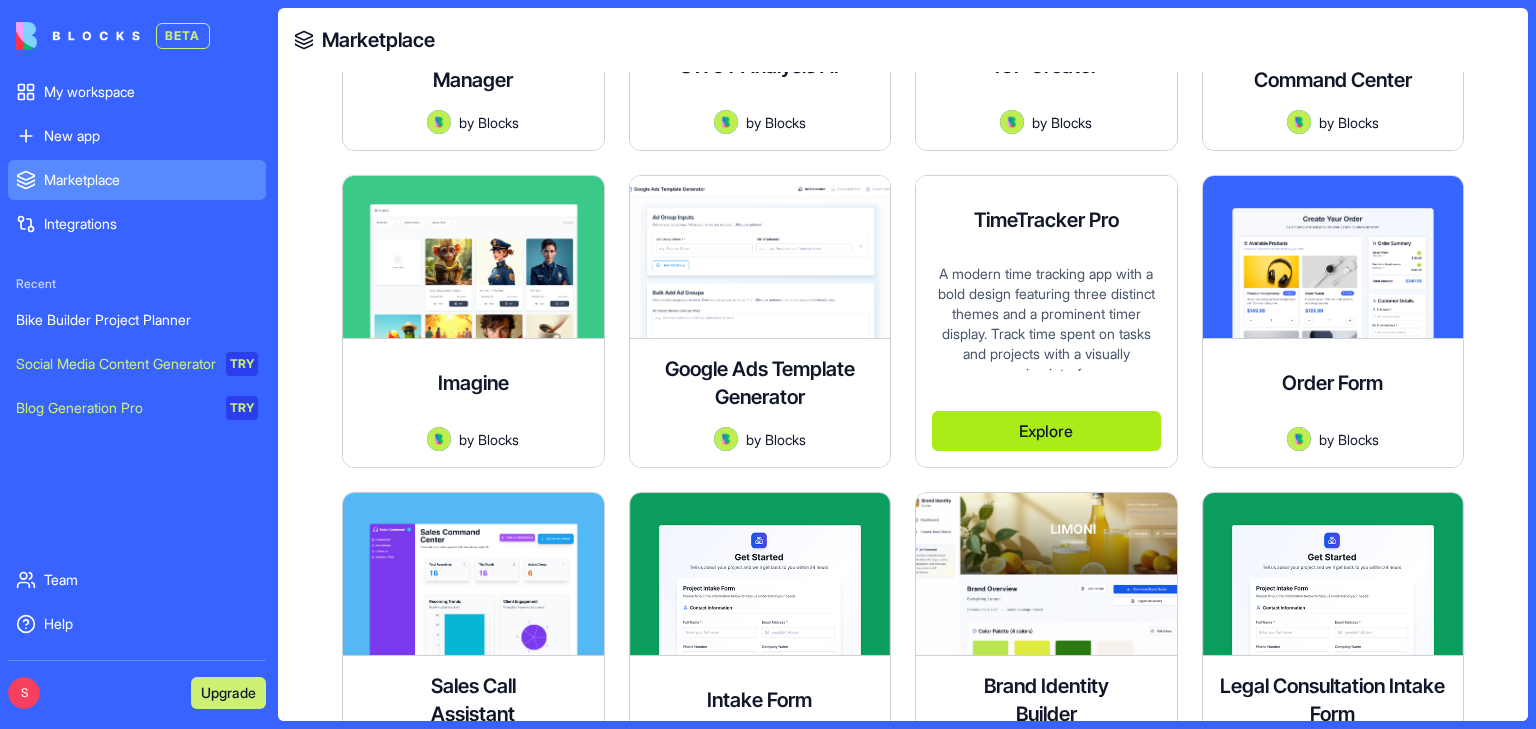 click on "Explore" at bounding box center [1046, 431] 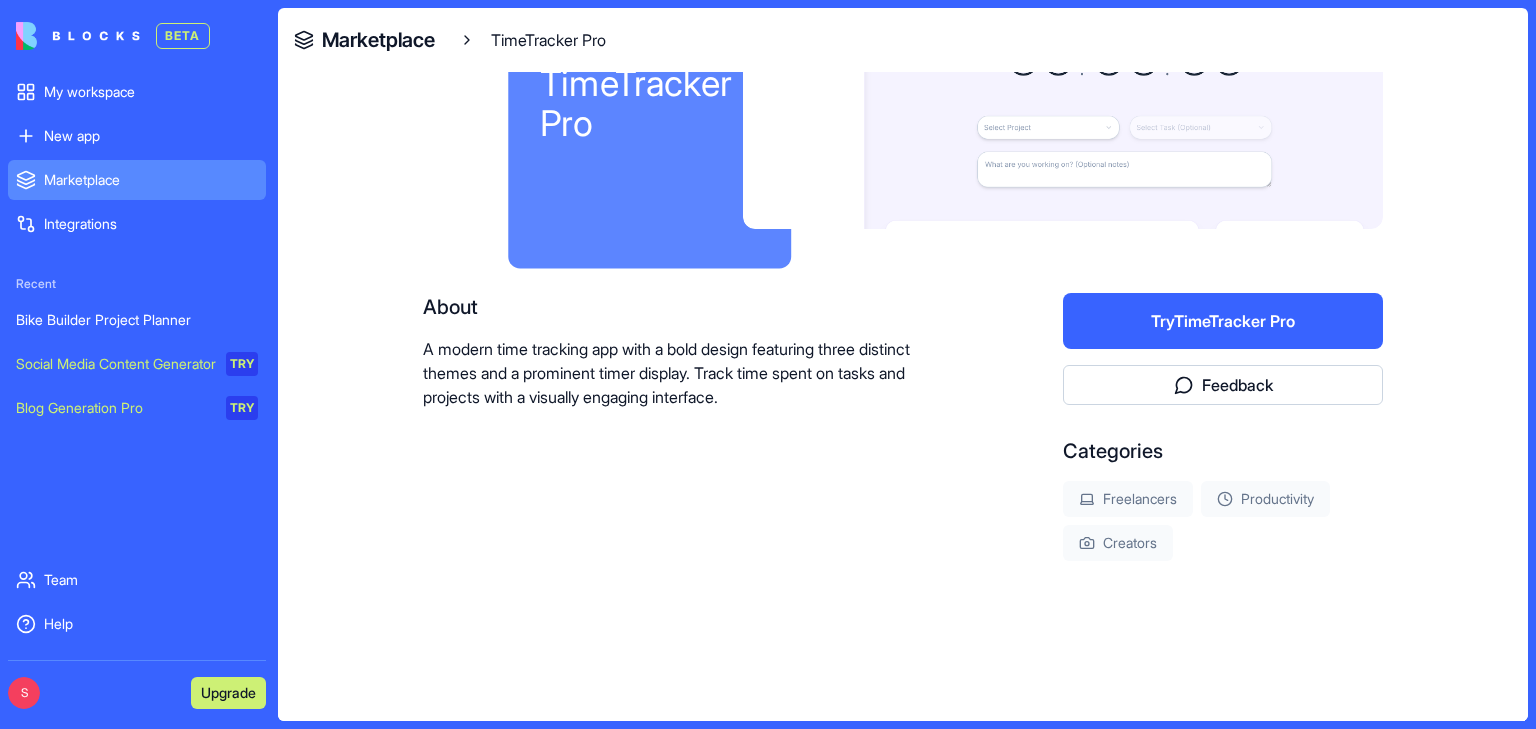 scroll, scrollTop: 194, scrollLeft: 0, axis: vertical 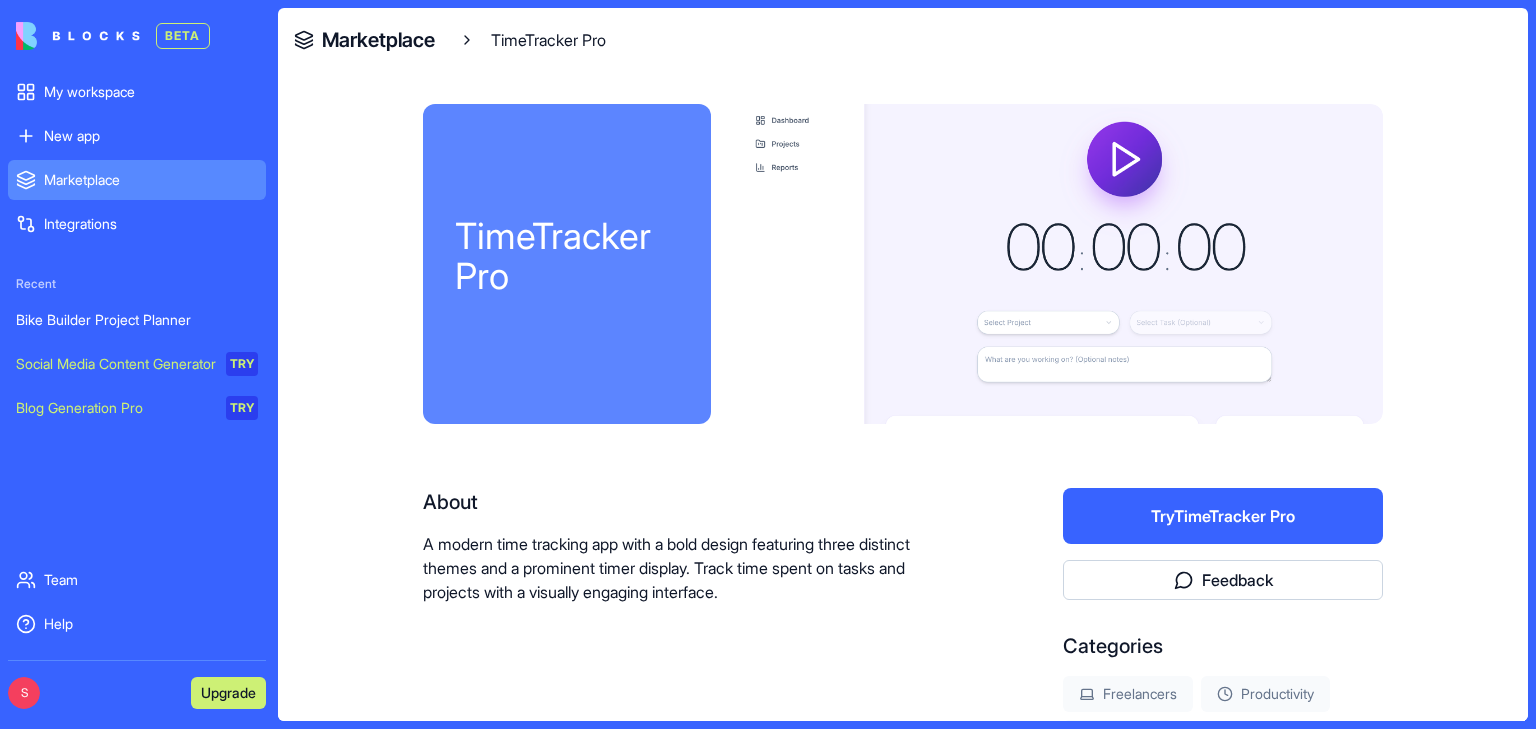 click at bounding box center [1063, 264] 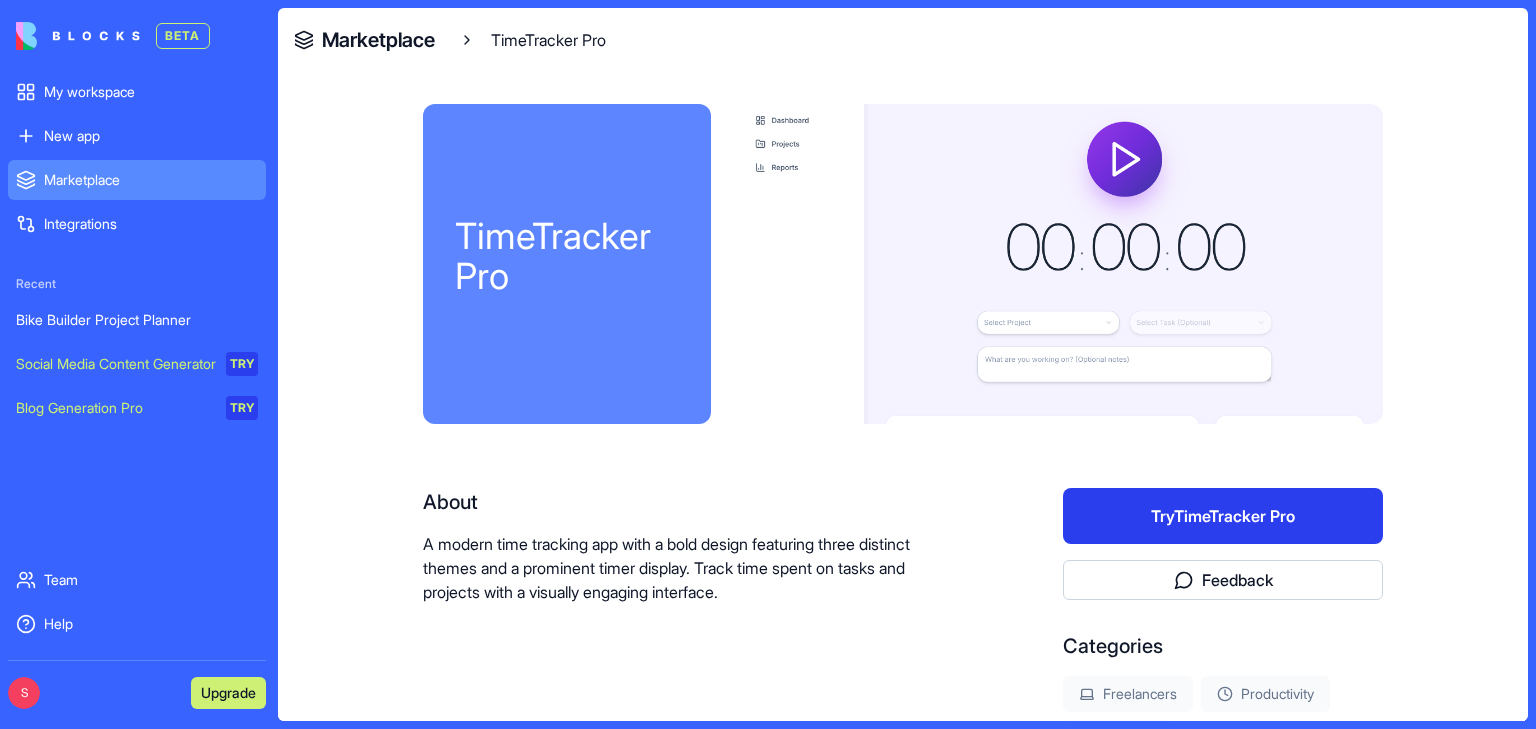 click on "Try  TimeTracker Pro" at bounding box center [1223, 516] 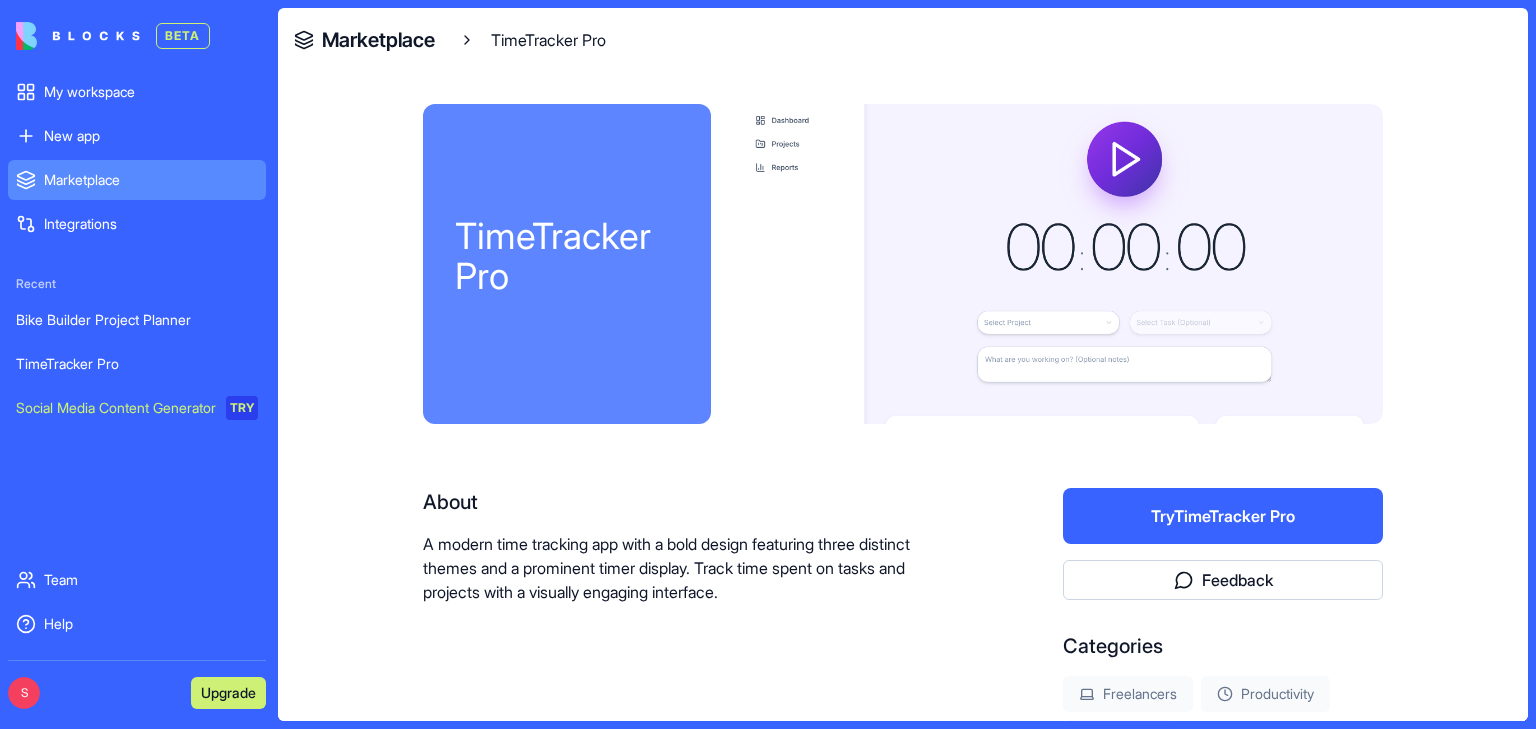 click on "TimeTracker Pro" at bounding box center [567, 264] 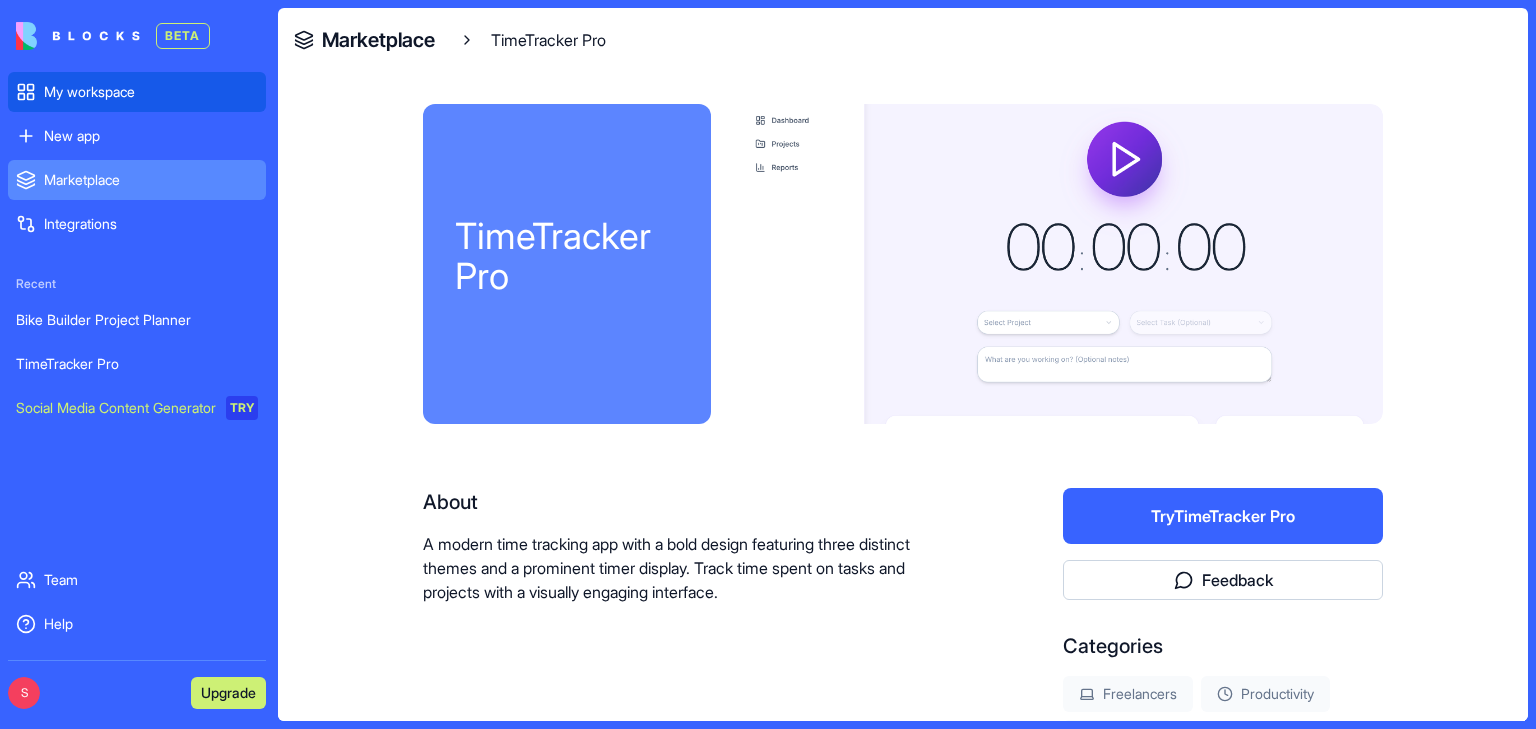 click on "My workspace" at bounding box center [151, 92] 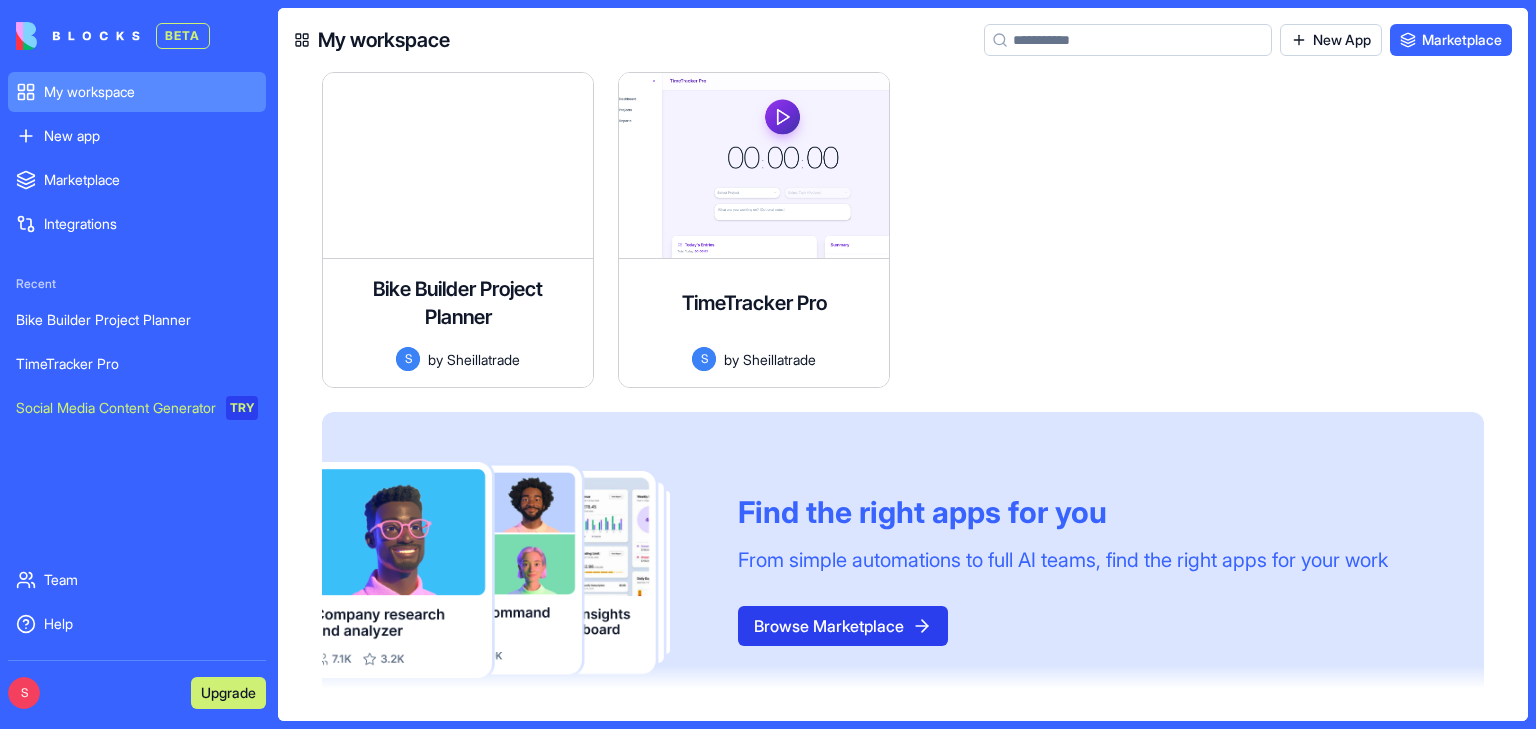 click on "Browse Marketplace" at bounding box center (843, 626) 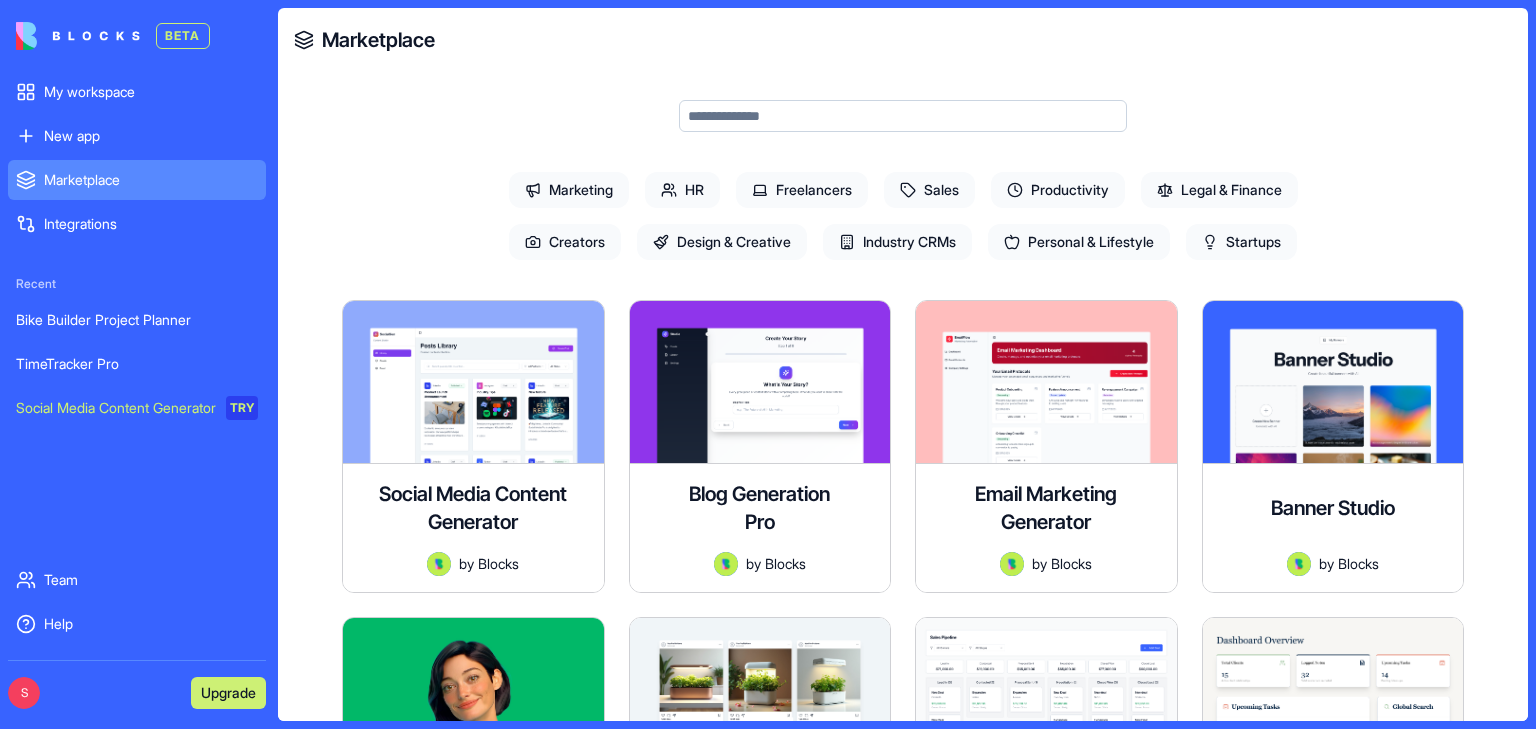 scroll, scrollTop: 0, scrollLeft: 0, axis: both 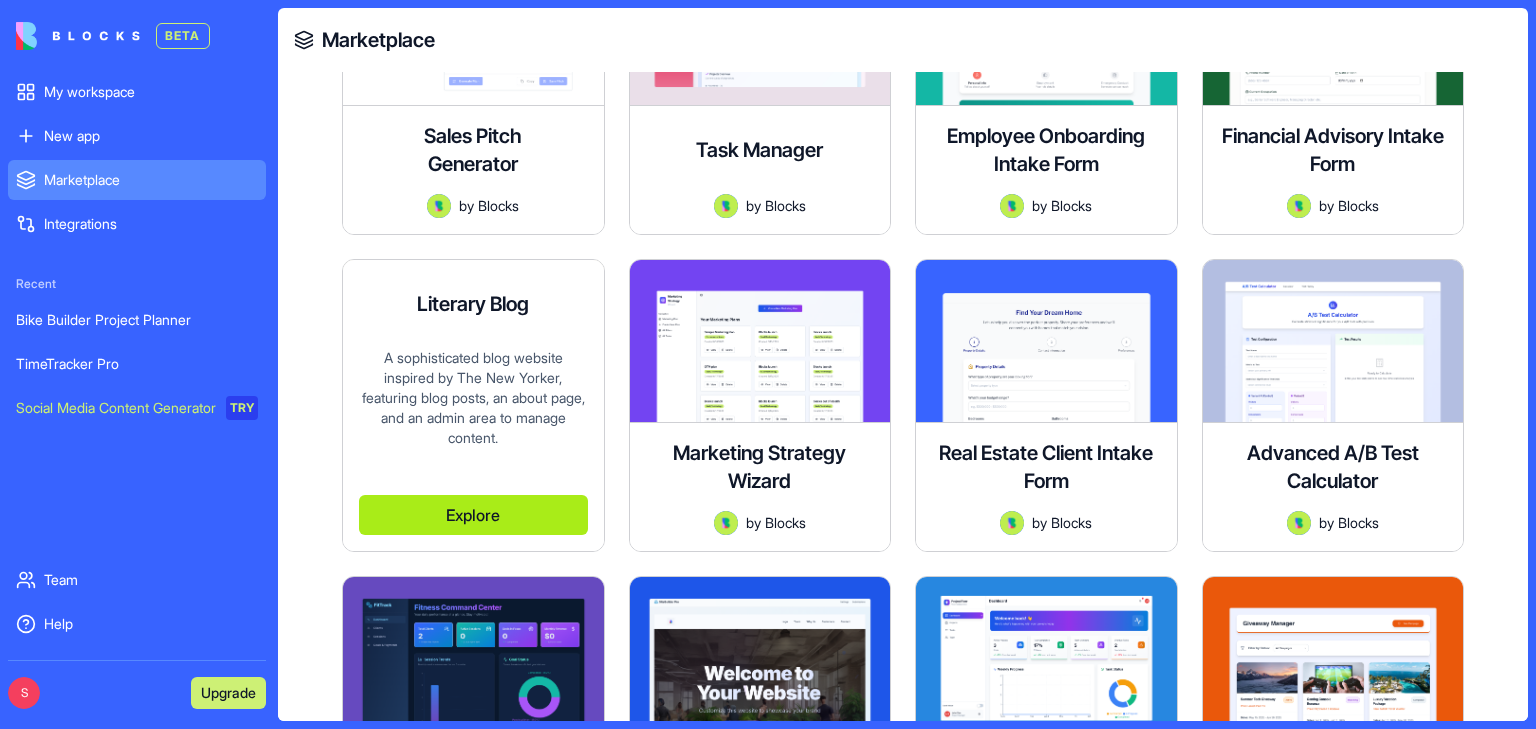 click on "Explore" at bounding box center (473, 515) 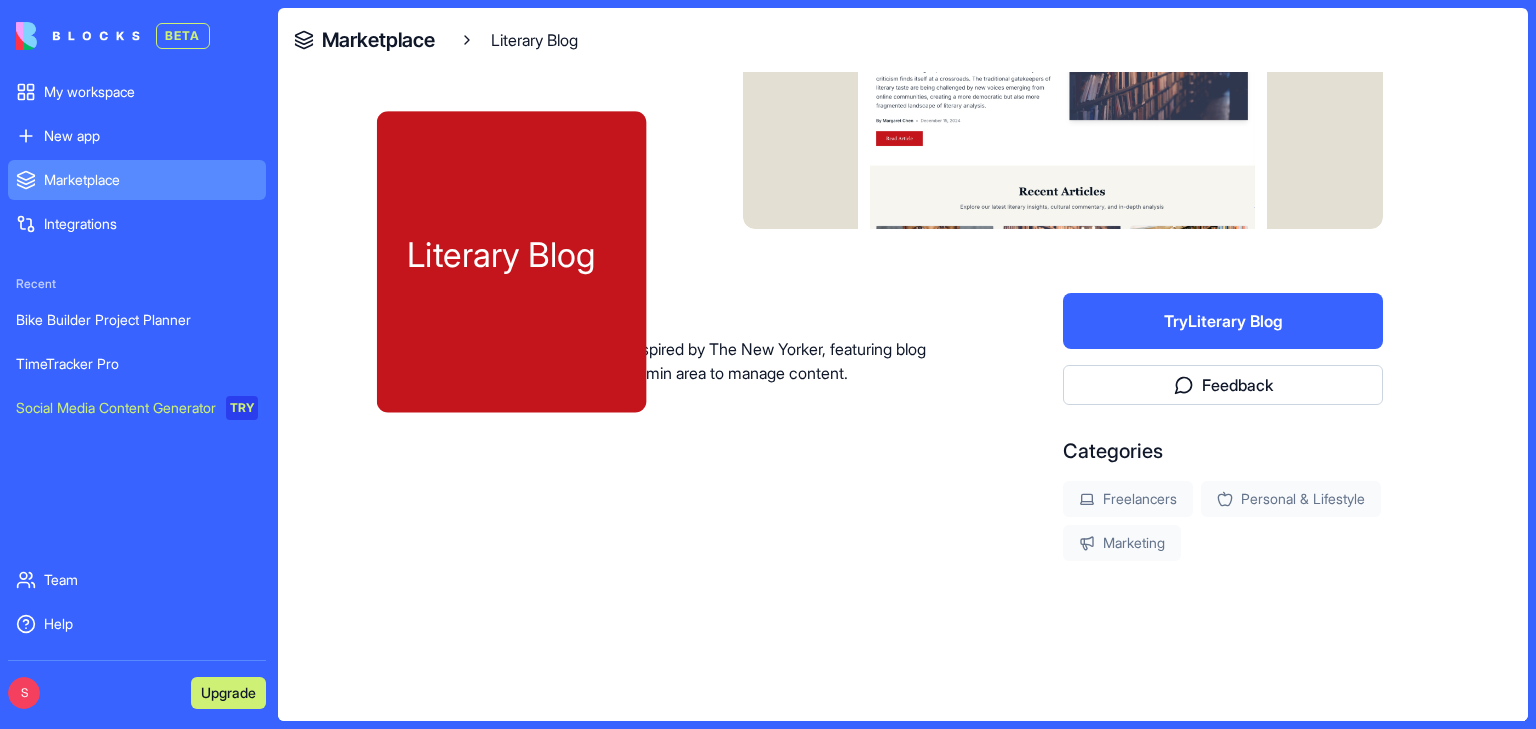 scroll, scrollTop: 194, scrollLeft: 0, axis: vertical 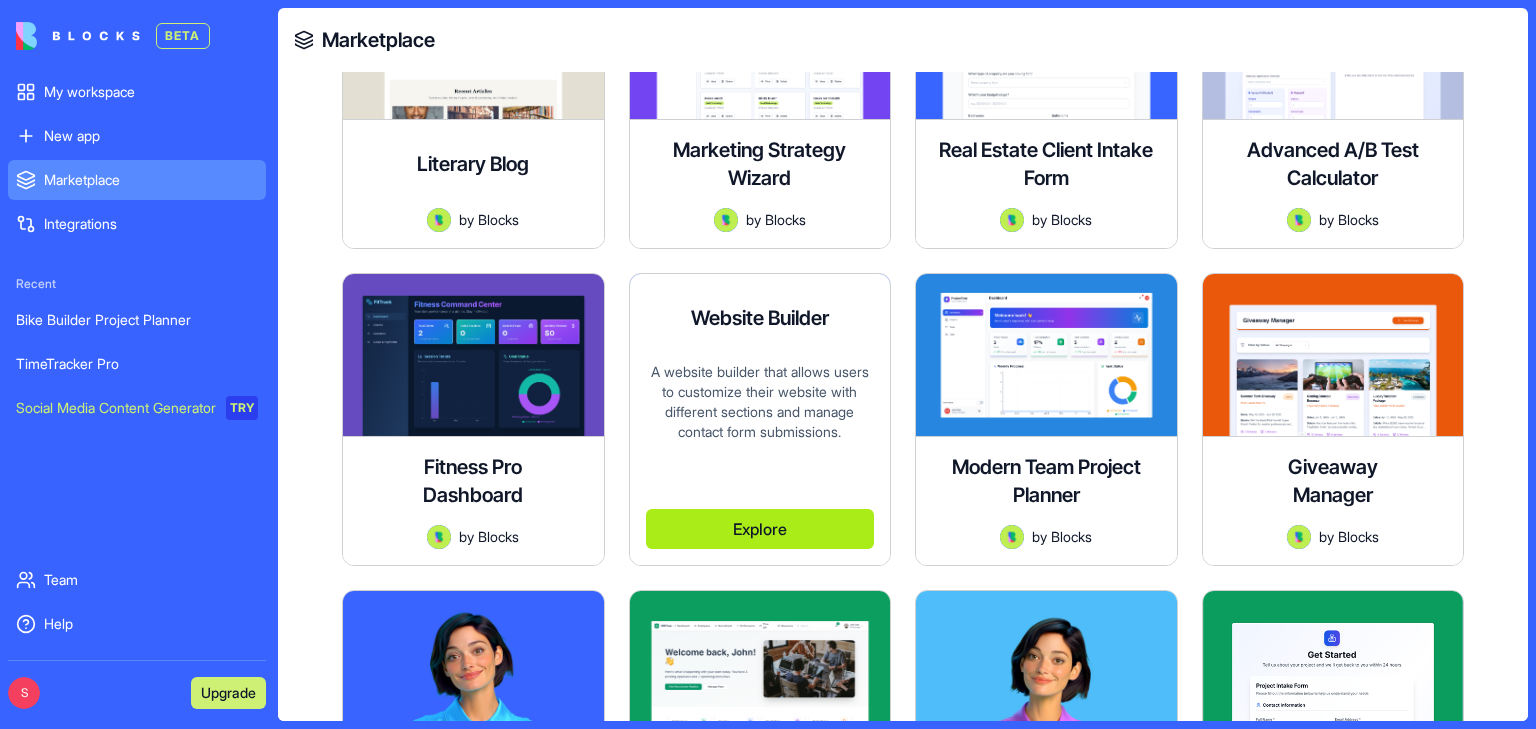 click on "Explore" at bounding box center [760, 529] 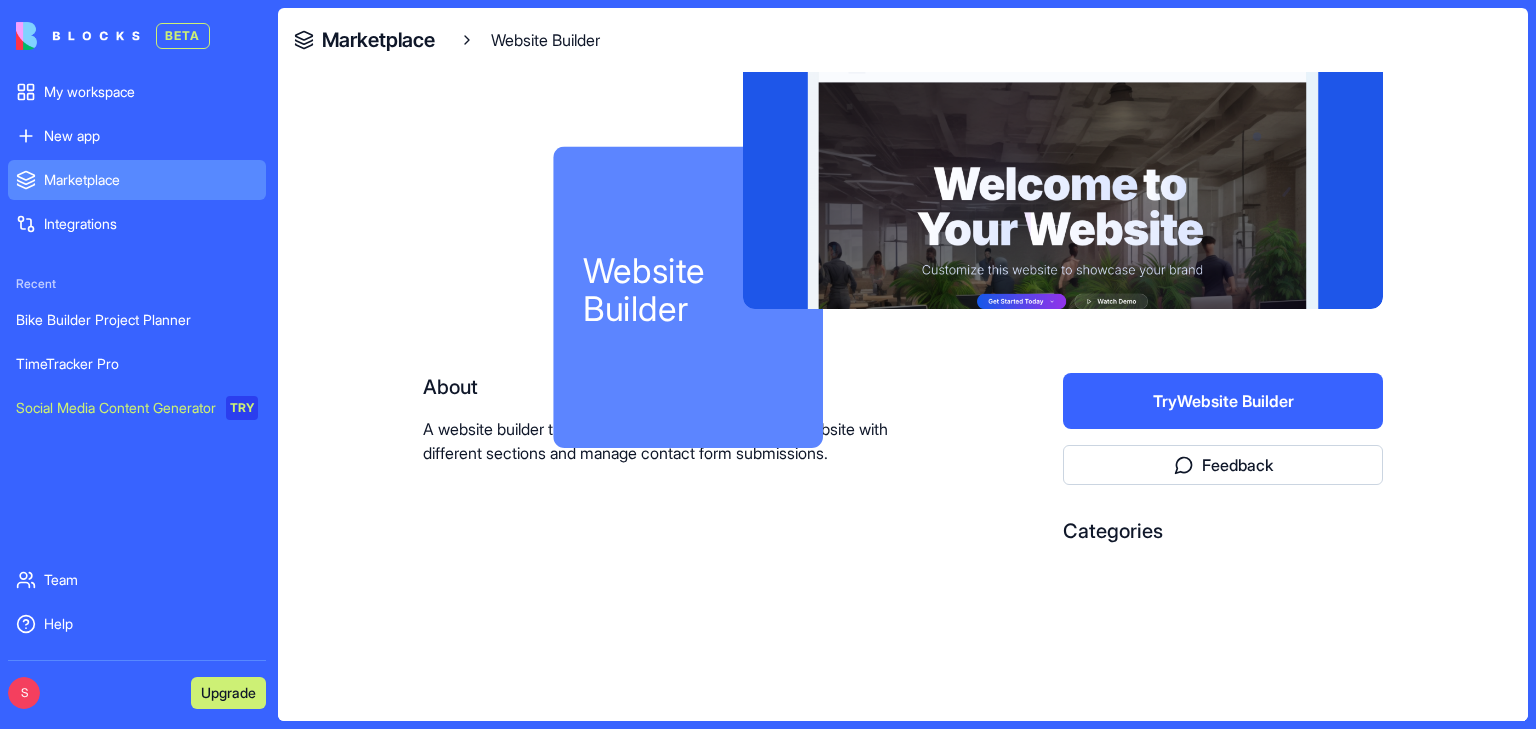 scroll, scrollTop: 114, scrollLeft: 0, axis: vertical 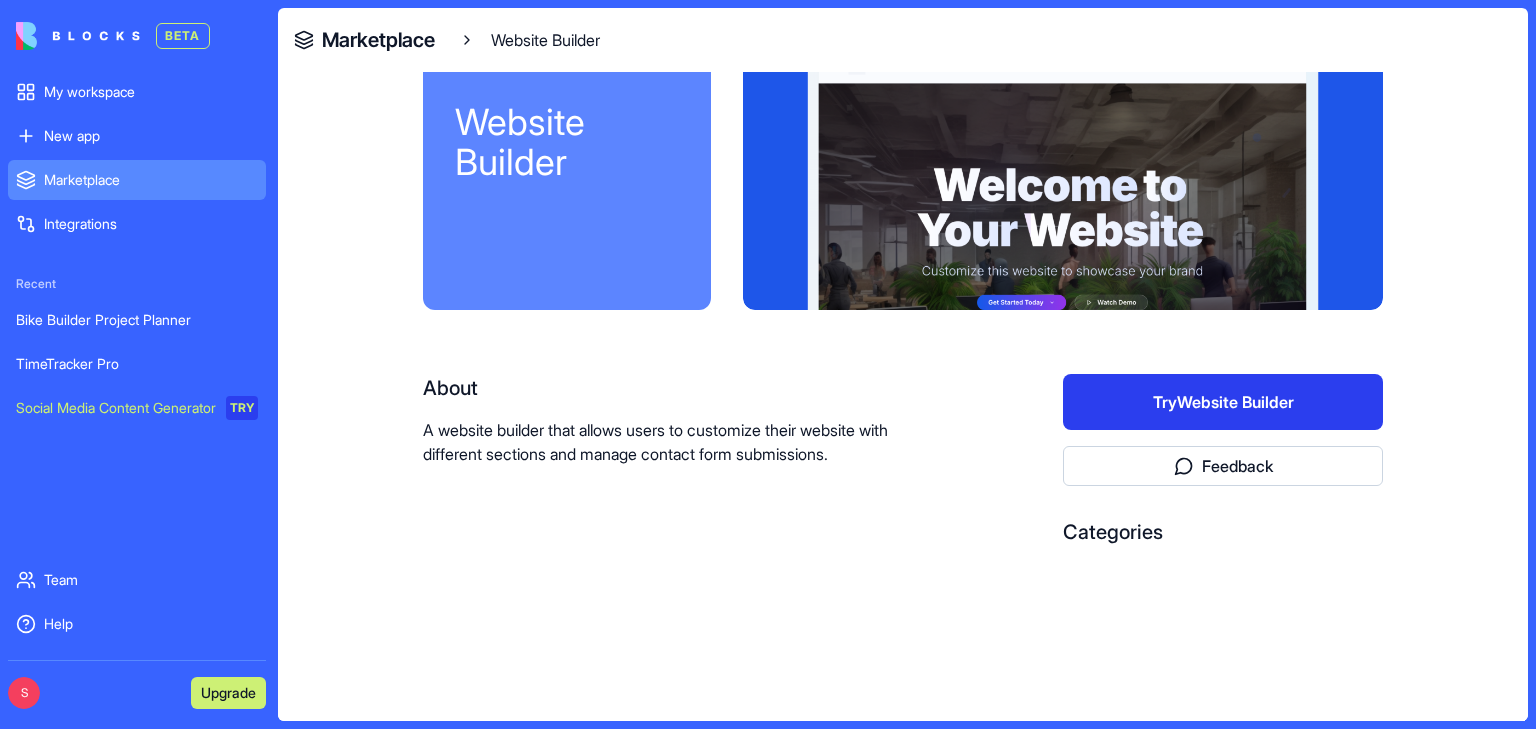 click on "Try  Website Builder" at bounding box center (1223, 402) 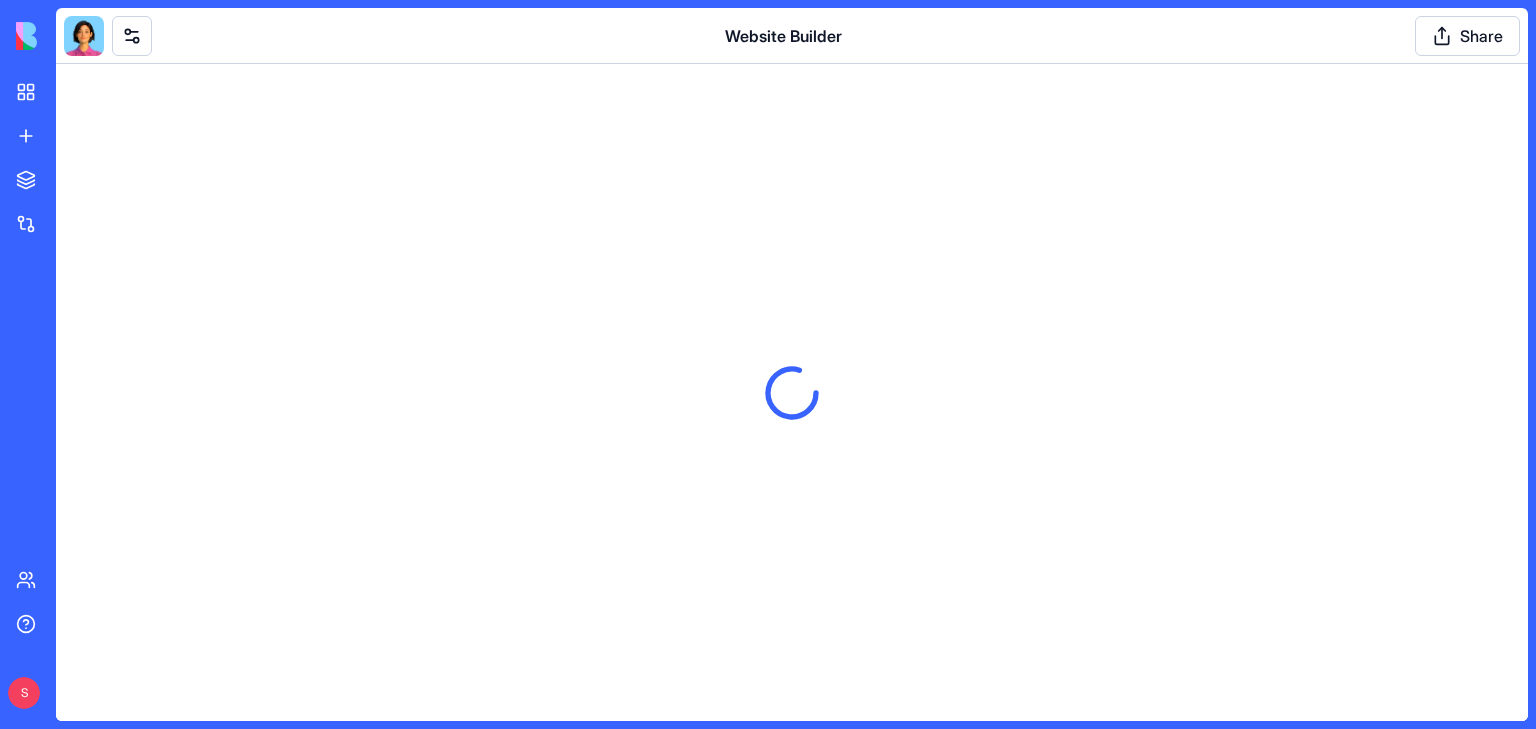 scroll, scrollTop: 0, scrollLeft: 0, axis: both 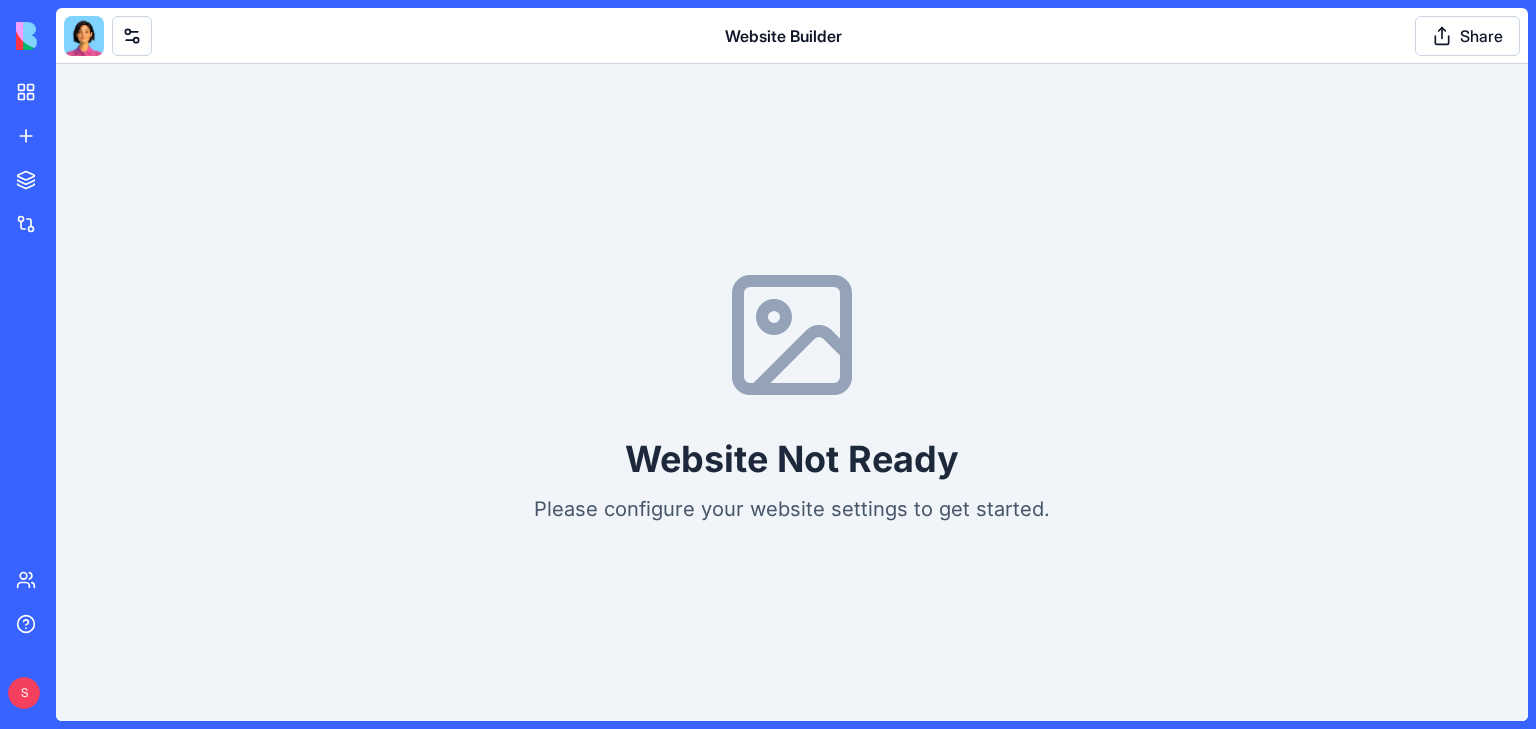 click on "Website Not Ready" at bounding box center [792, 459] 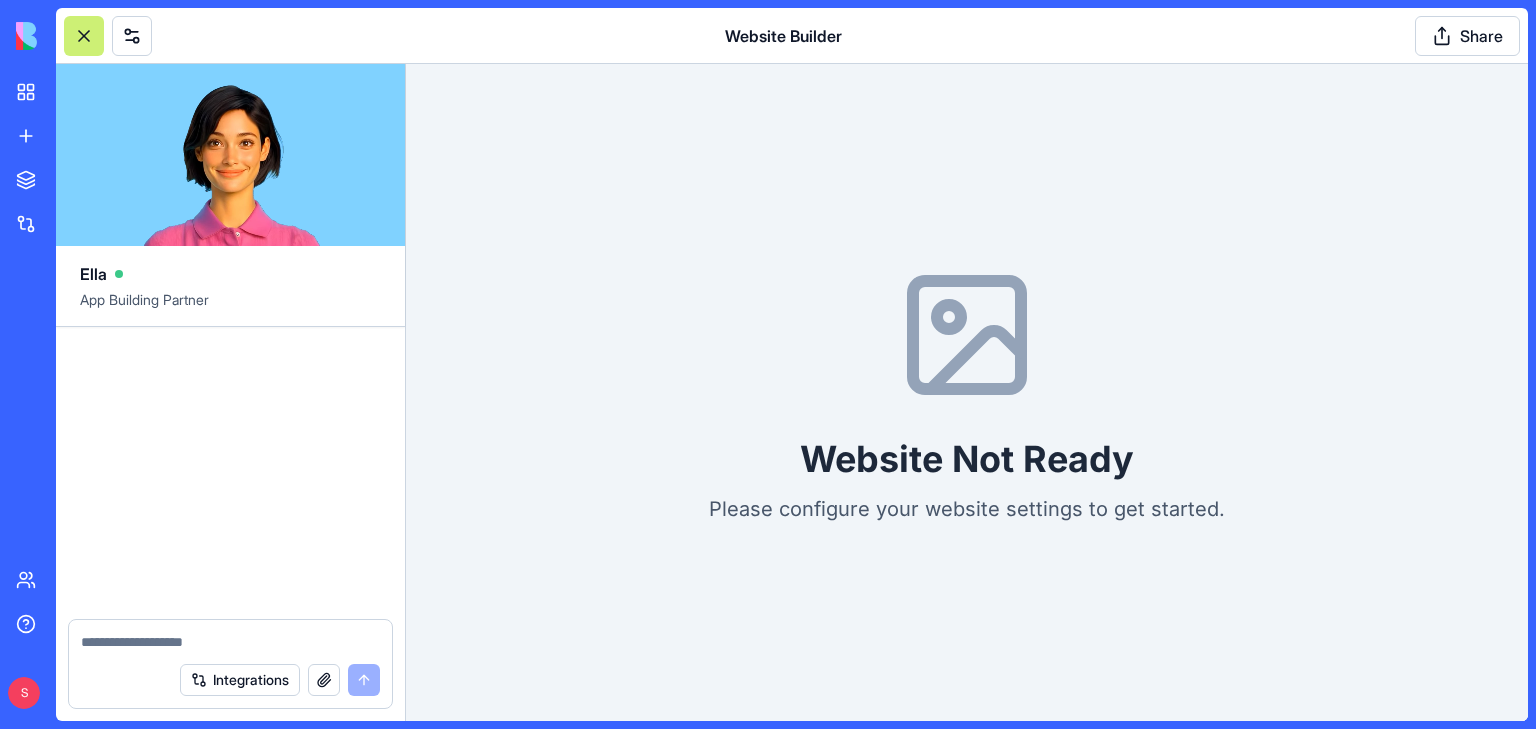 click on "App Building Partner" at bounding box center [230, 308] 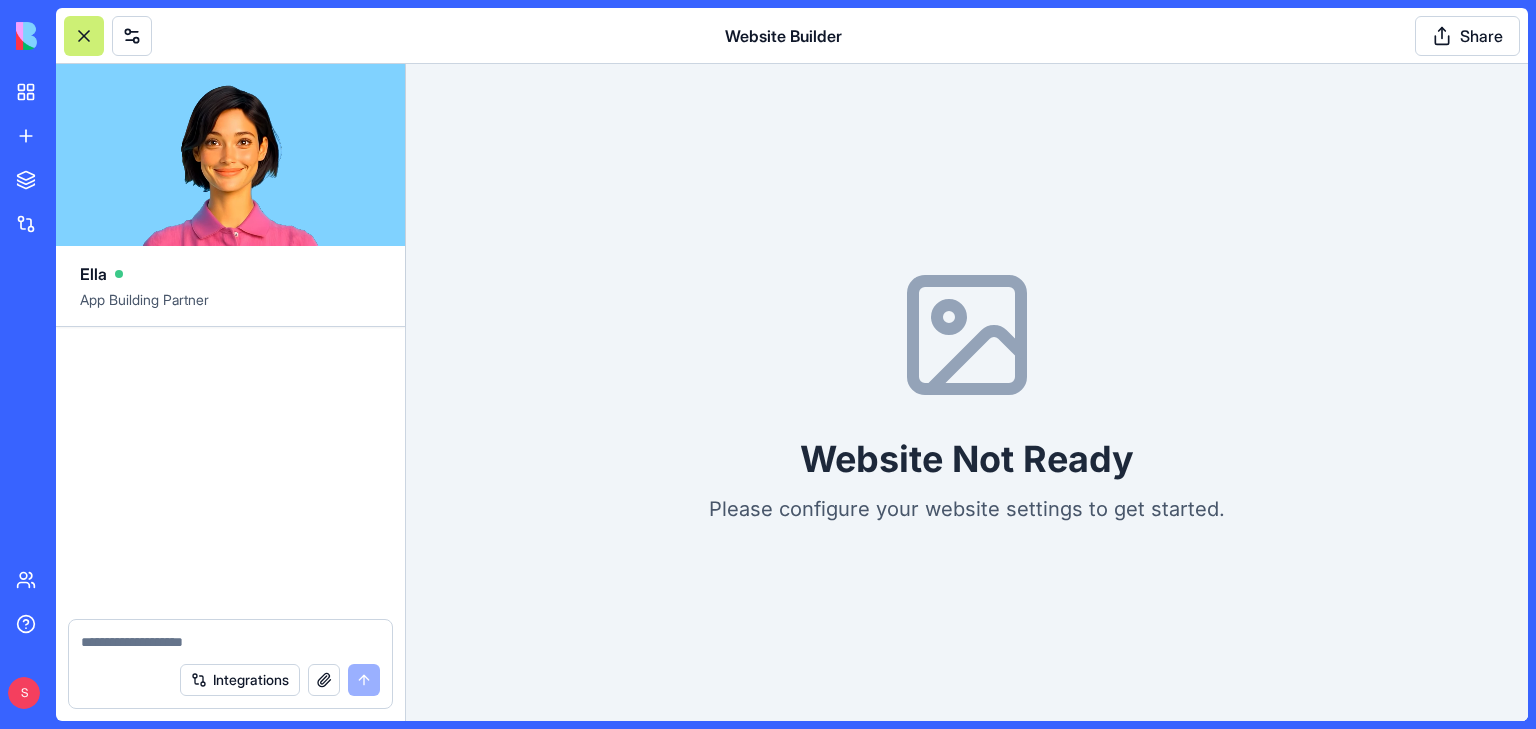 click at bounding box center (230, 473) 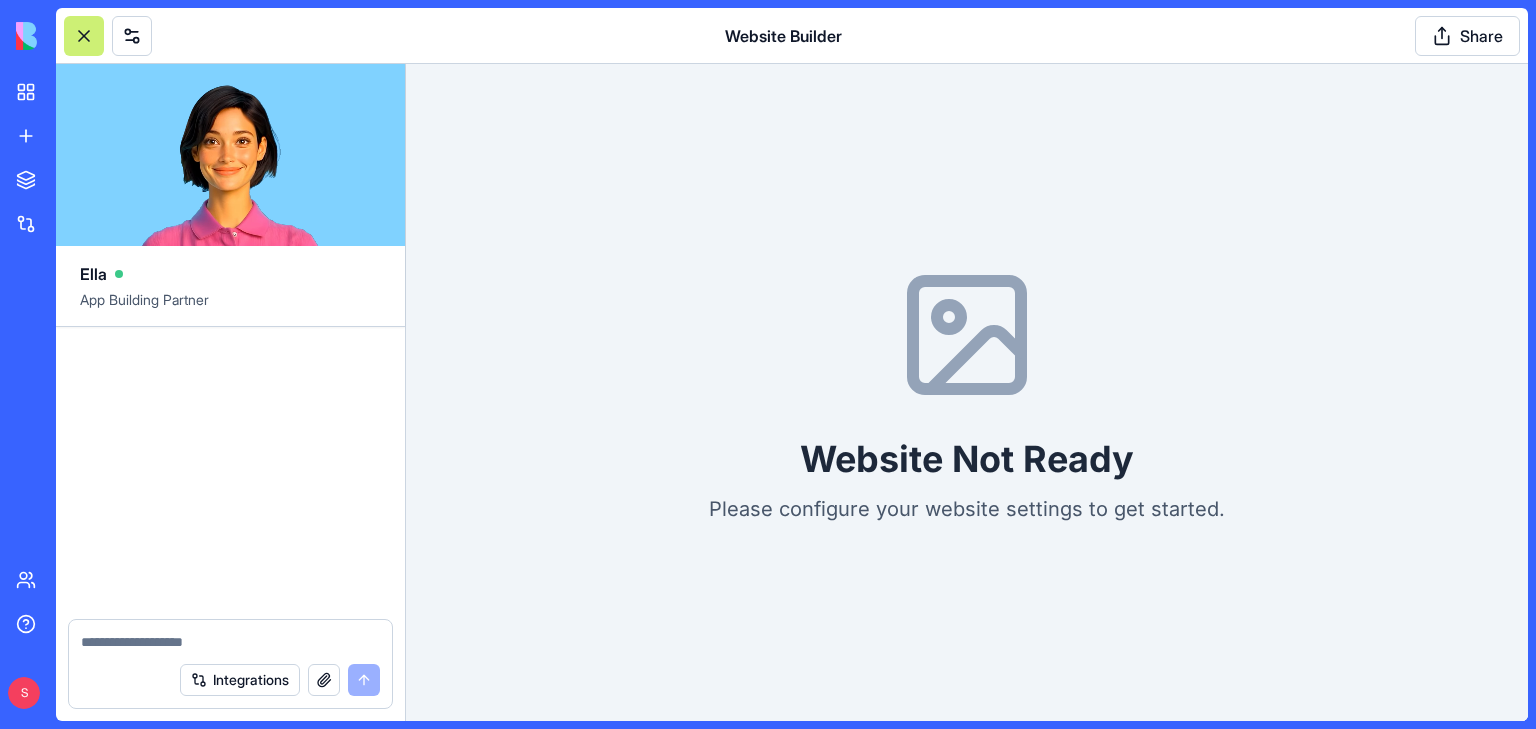 click at bounding box center [230, 642] 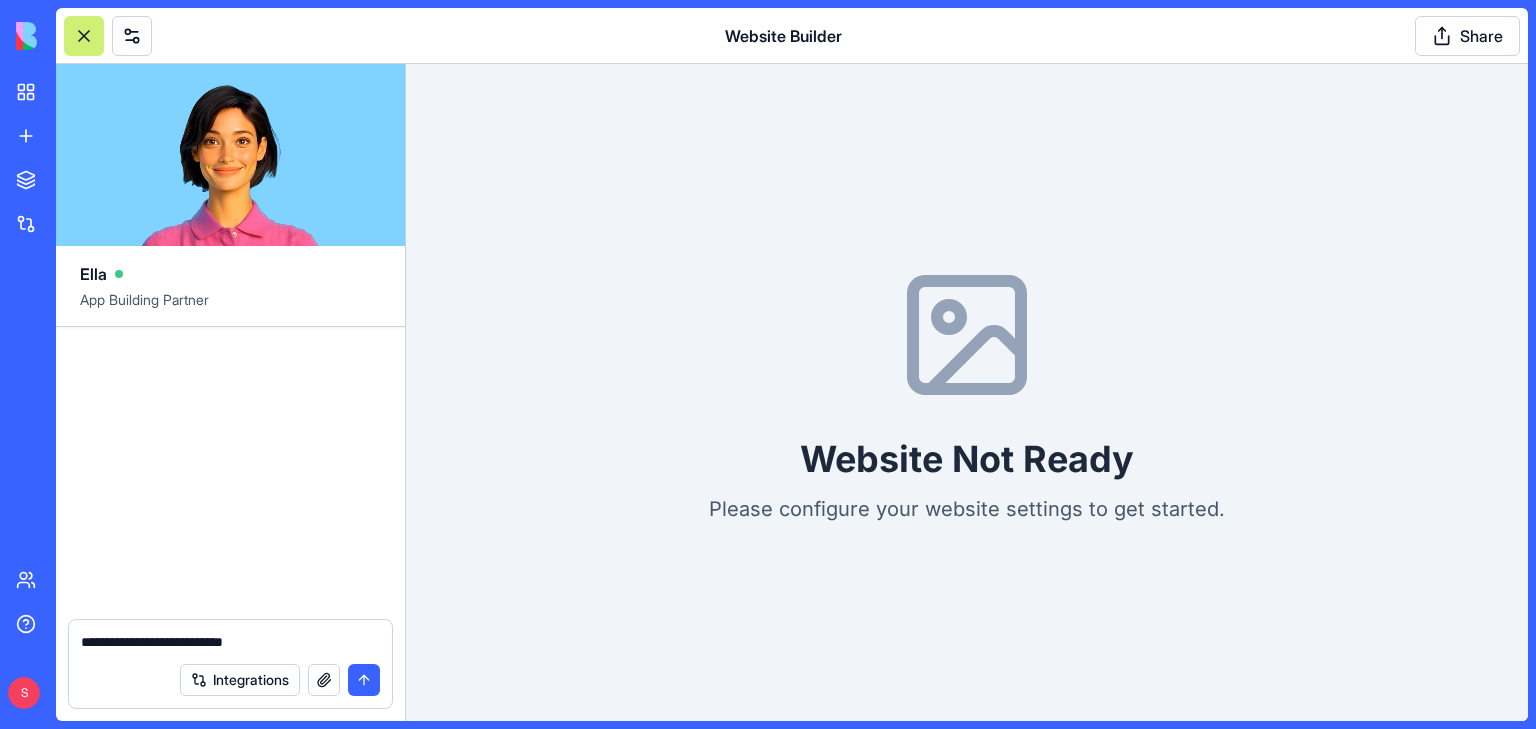 paste on "**********" 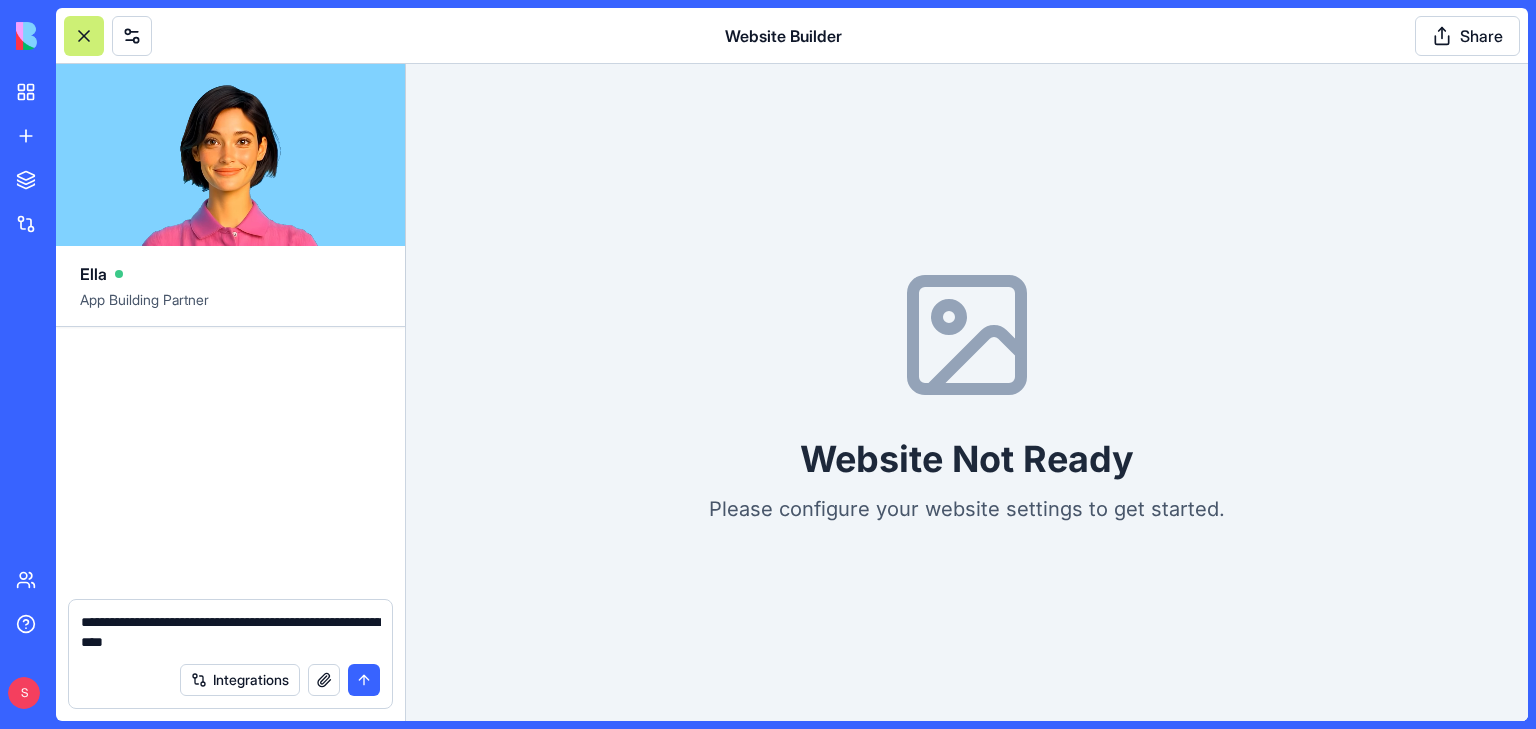 drag, startPoint x: 345, startPoint y: 642, endPoint x: 322, endPoint y: 639, distance: 23.194826 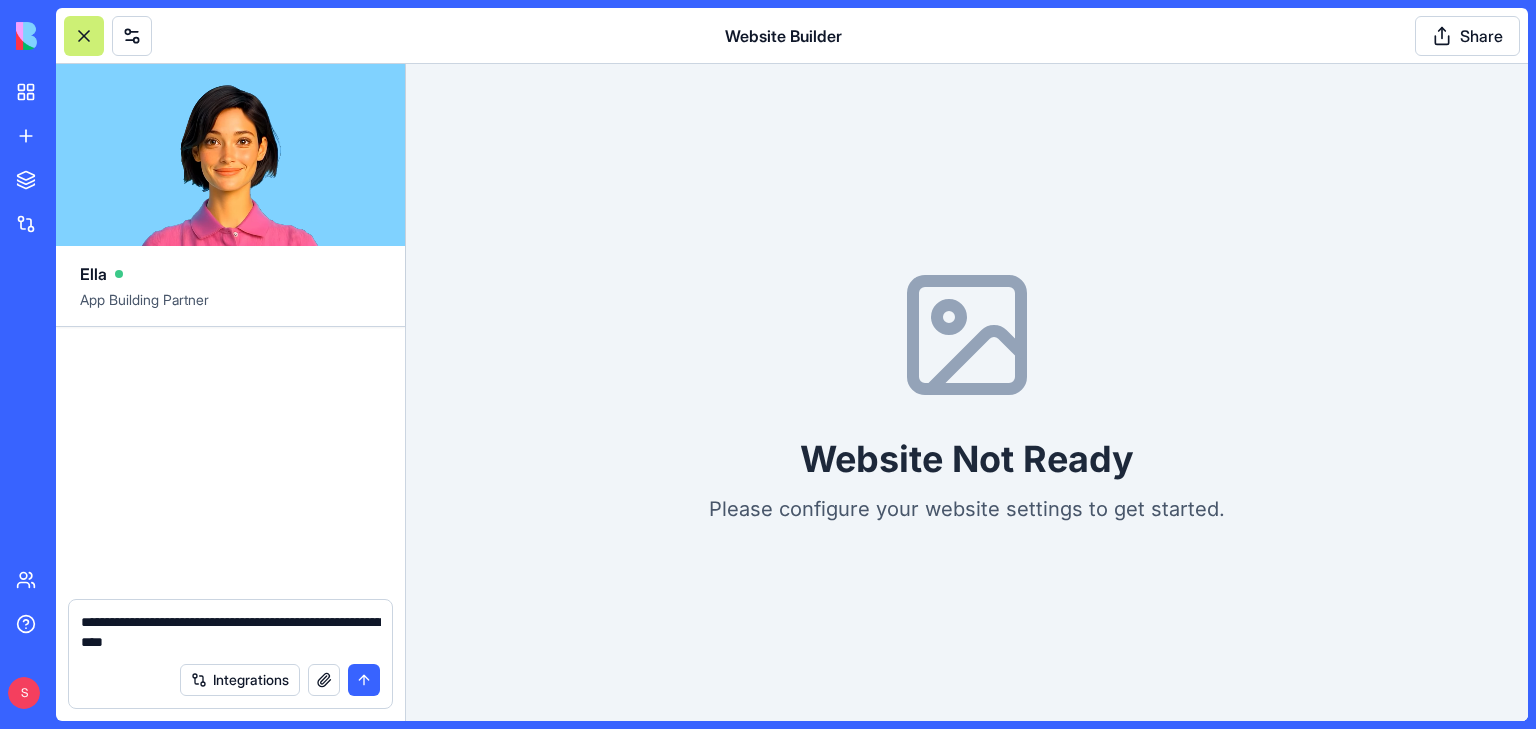 click on "**********" at bounding box center (231, 632) 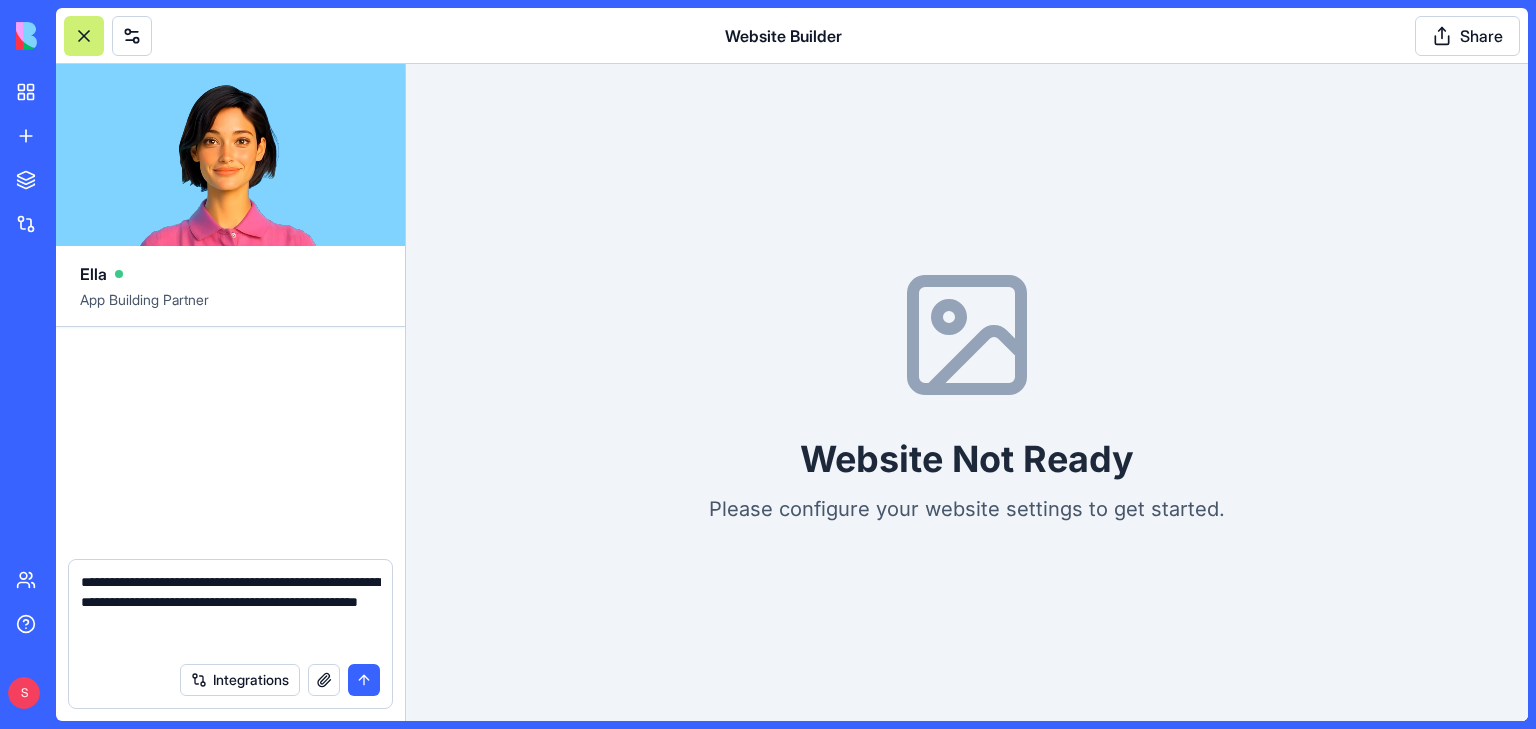 click on "**********" at bounding box center [231, 612] 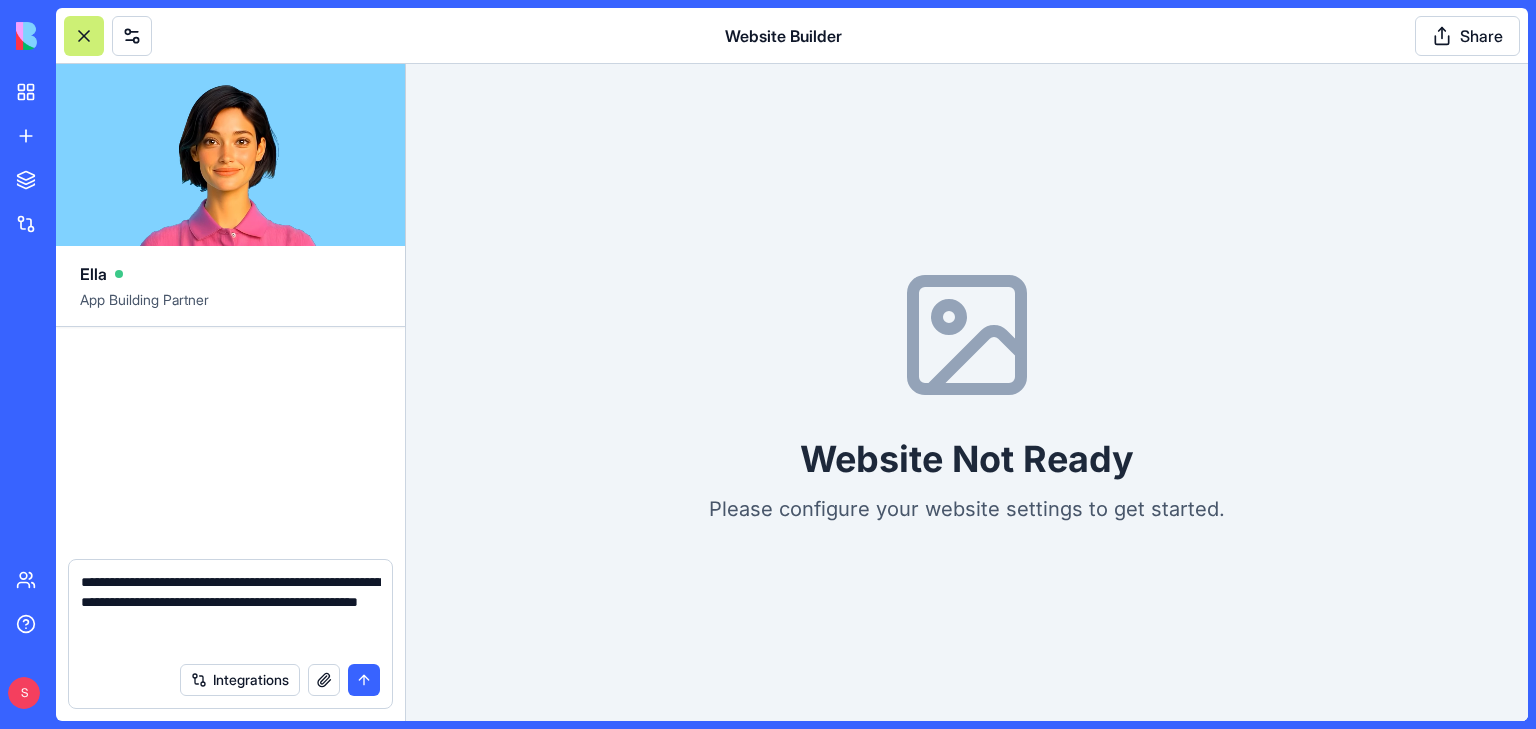 drag, startPoint x: 332, startPoint y: 625, endPoint x: 301, endPoint y: 620, distance: 31.400637 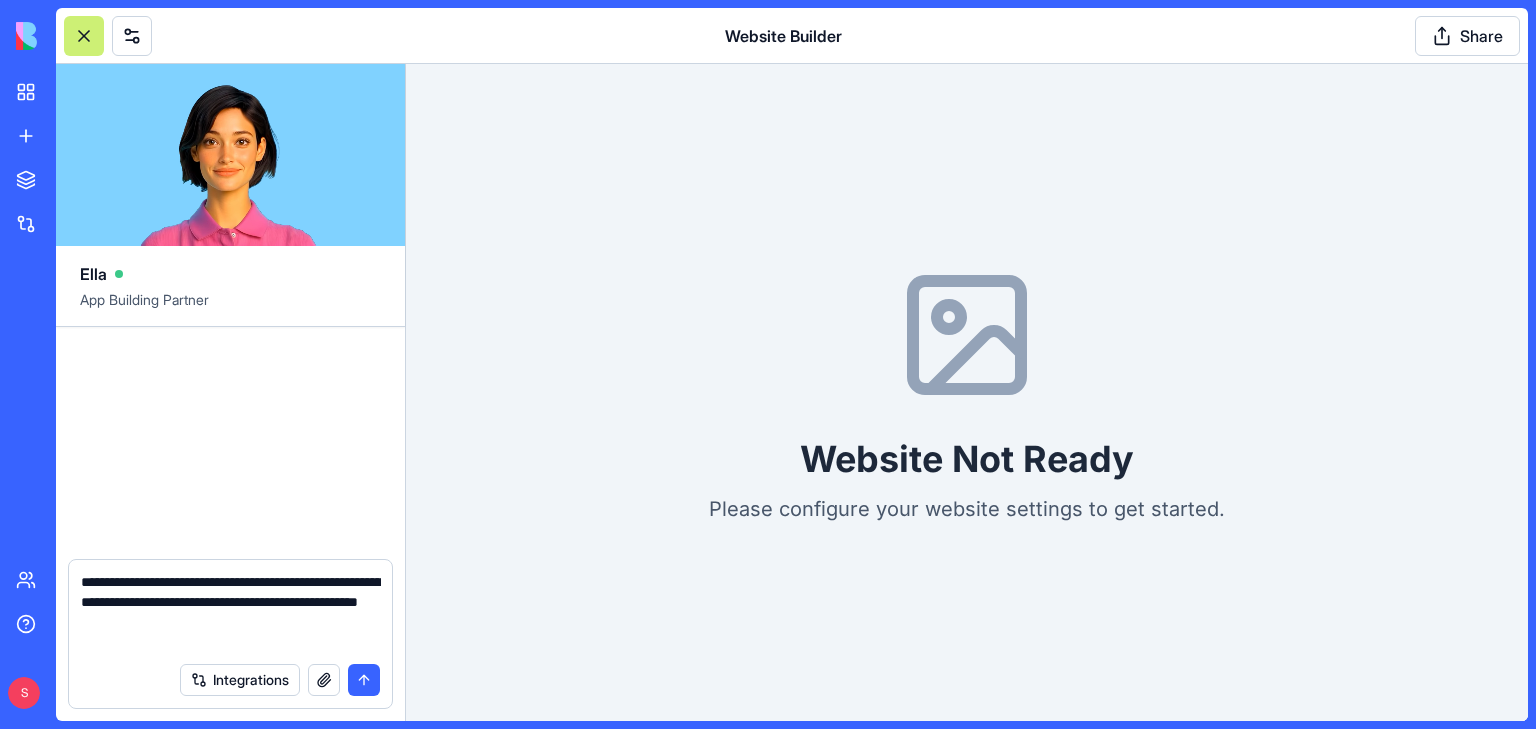 click on "**********" at bounding box center (231, 612) 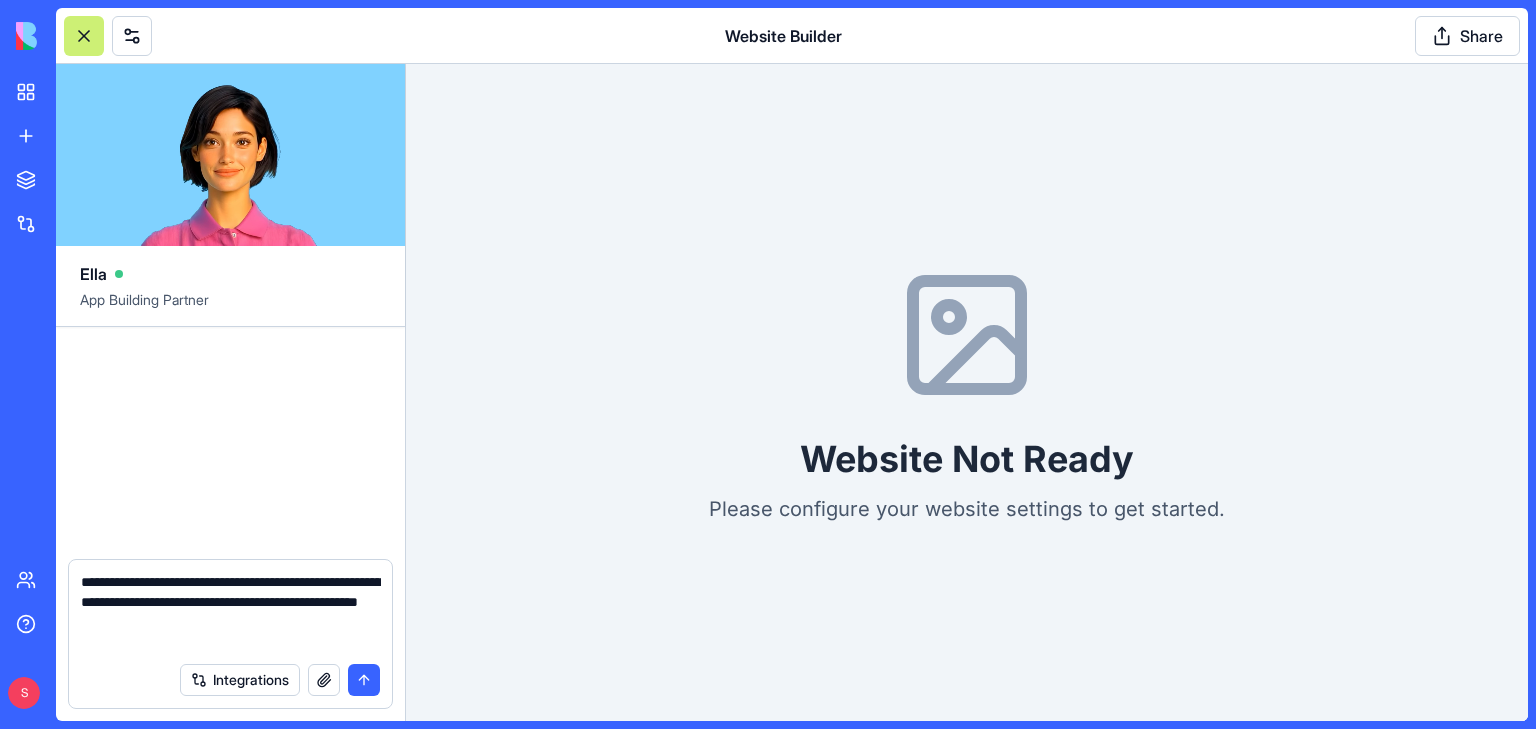 click on "**********" at bounding box center (231, 612) 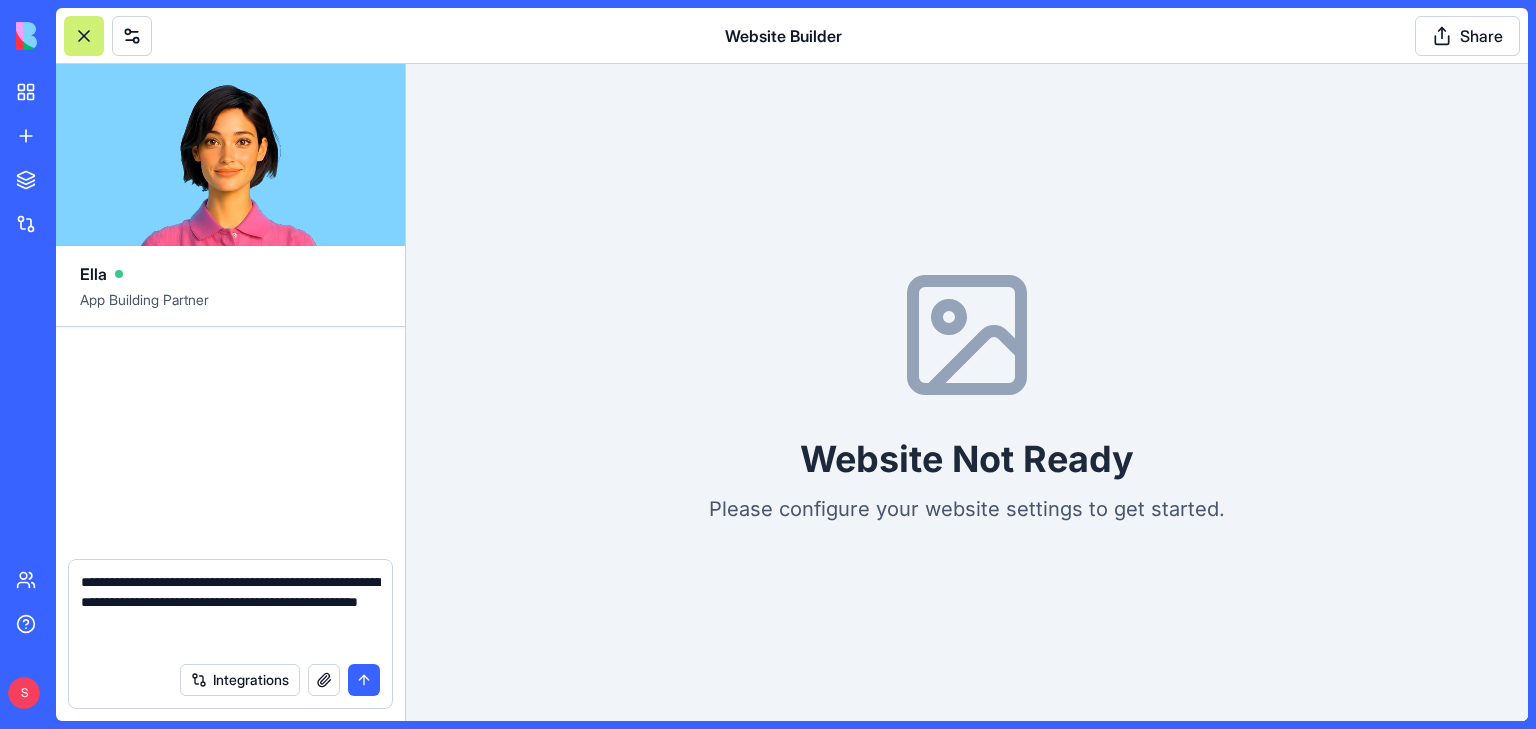 click on "**********" at bounding box center (231, 612) 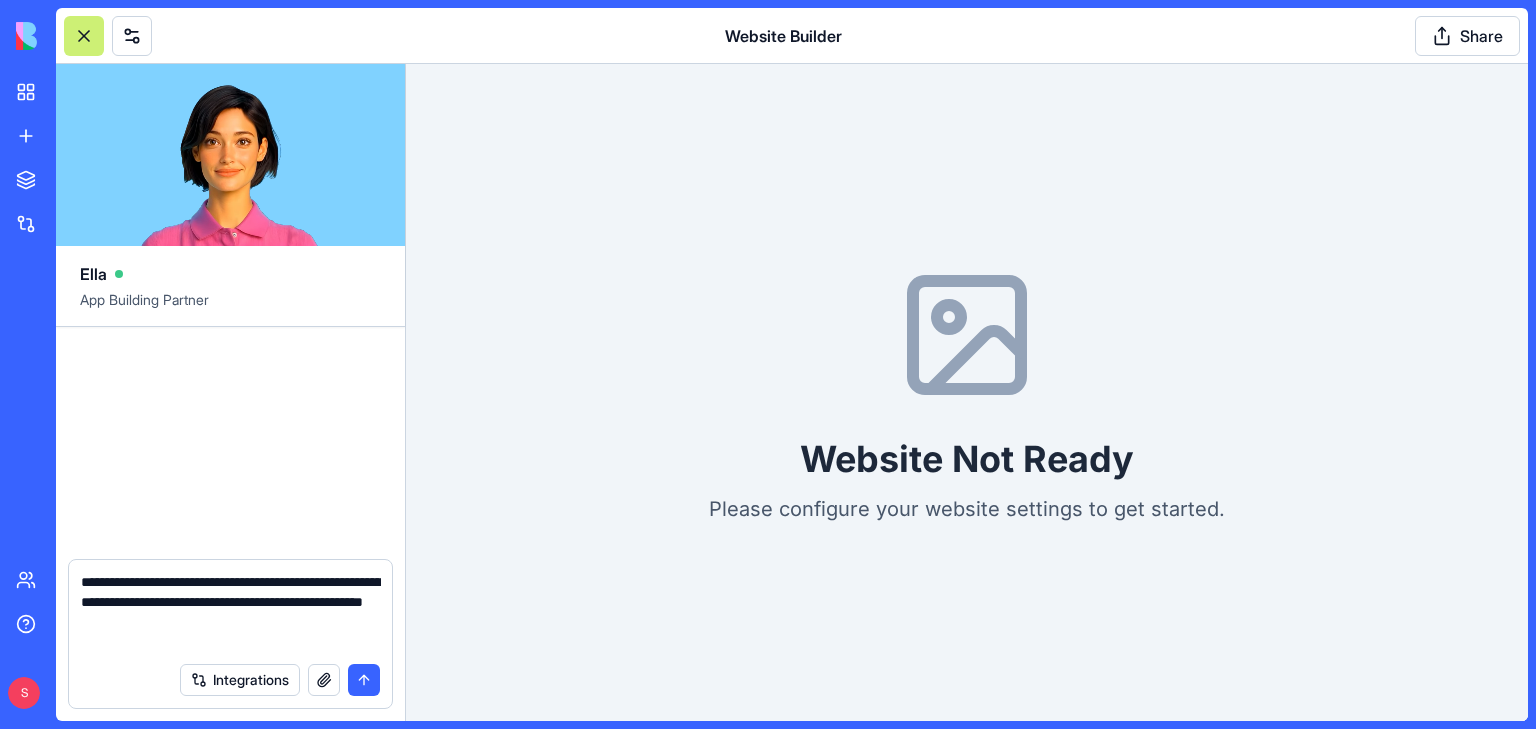 click on "**********" at bounding box center (231, 612) 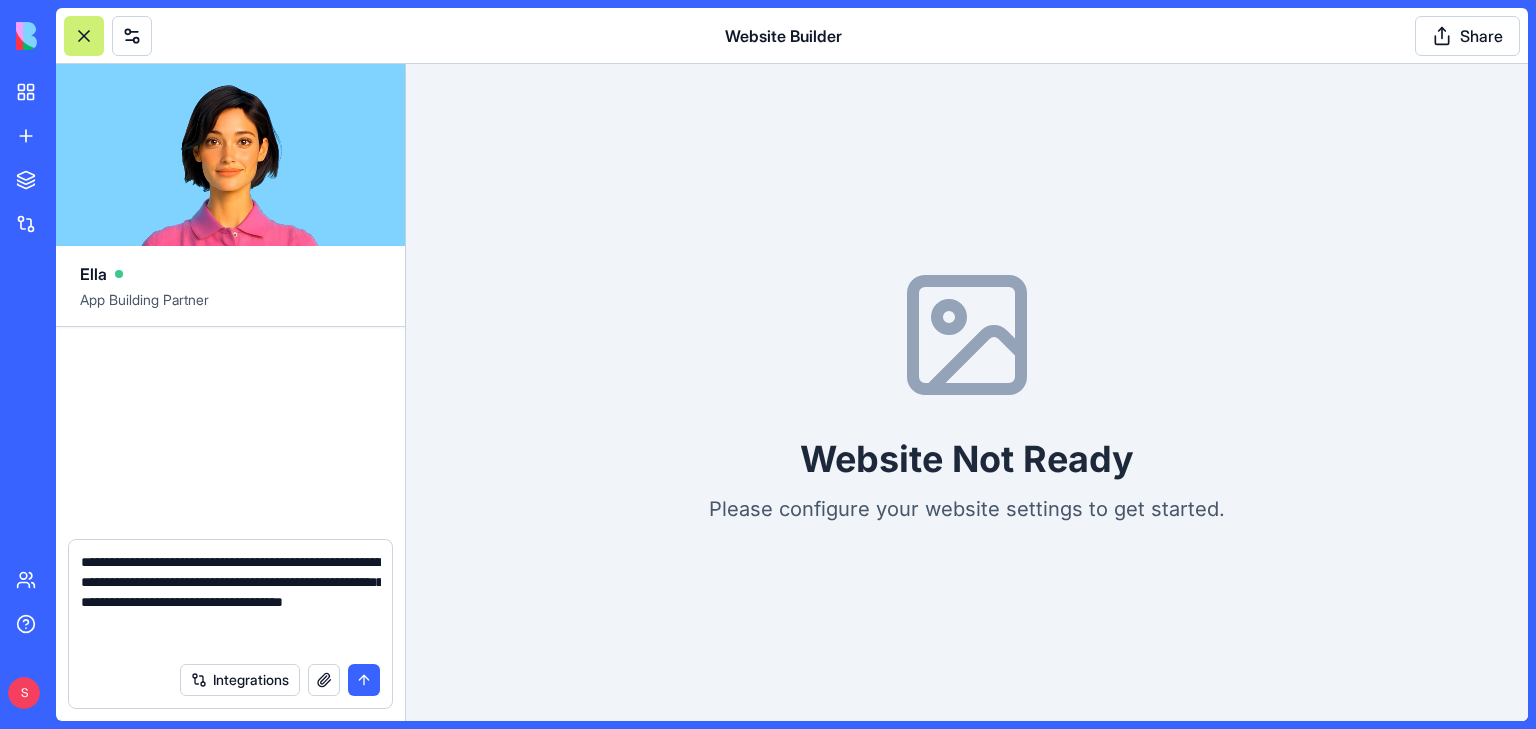 drag, startPoint x: 318, startPoint y: 623, endPoint x: 271, endPoint y: 623, distance: 47 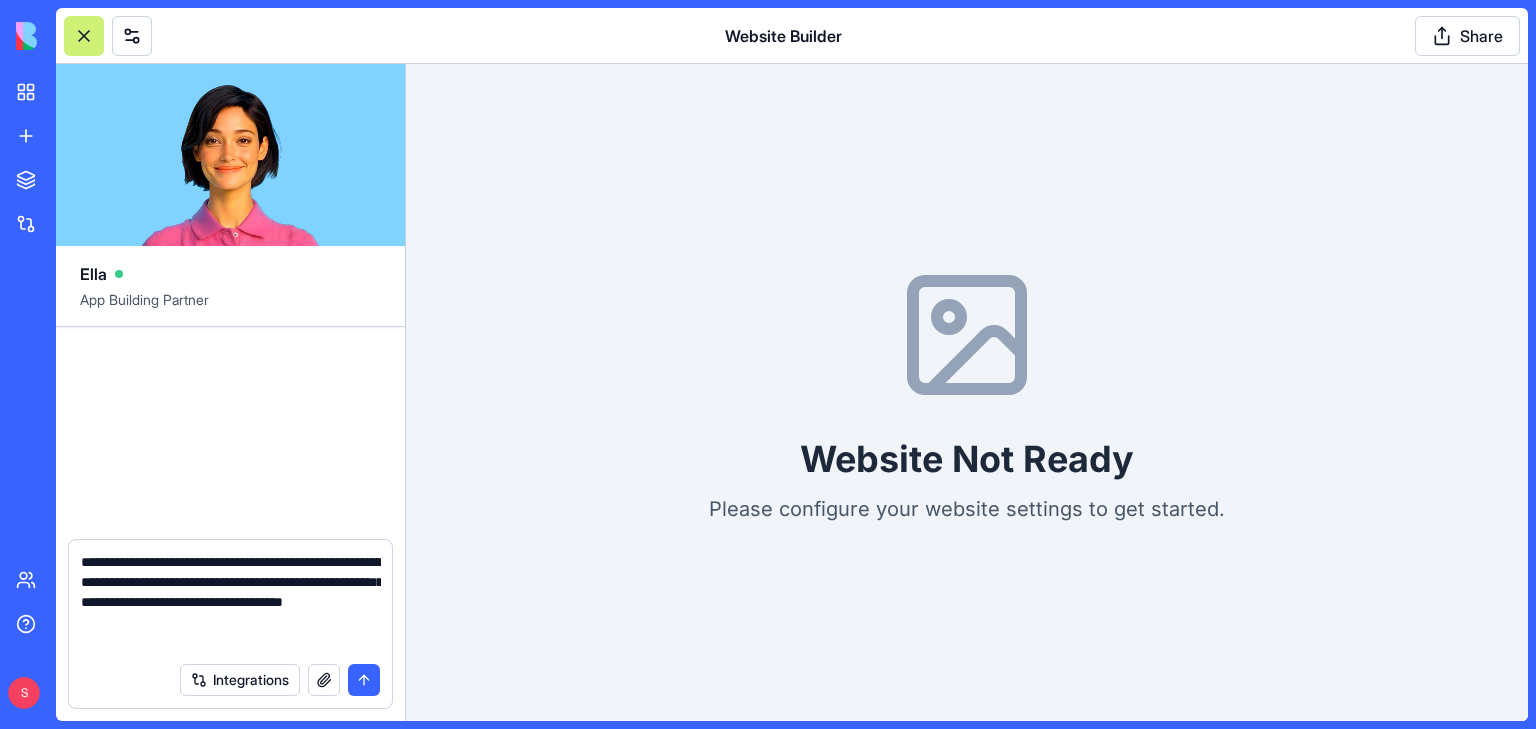 click on "**********" at bounding box center [231, 602] 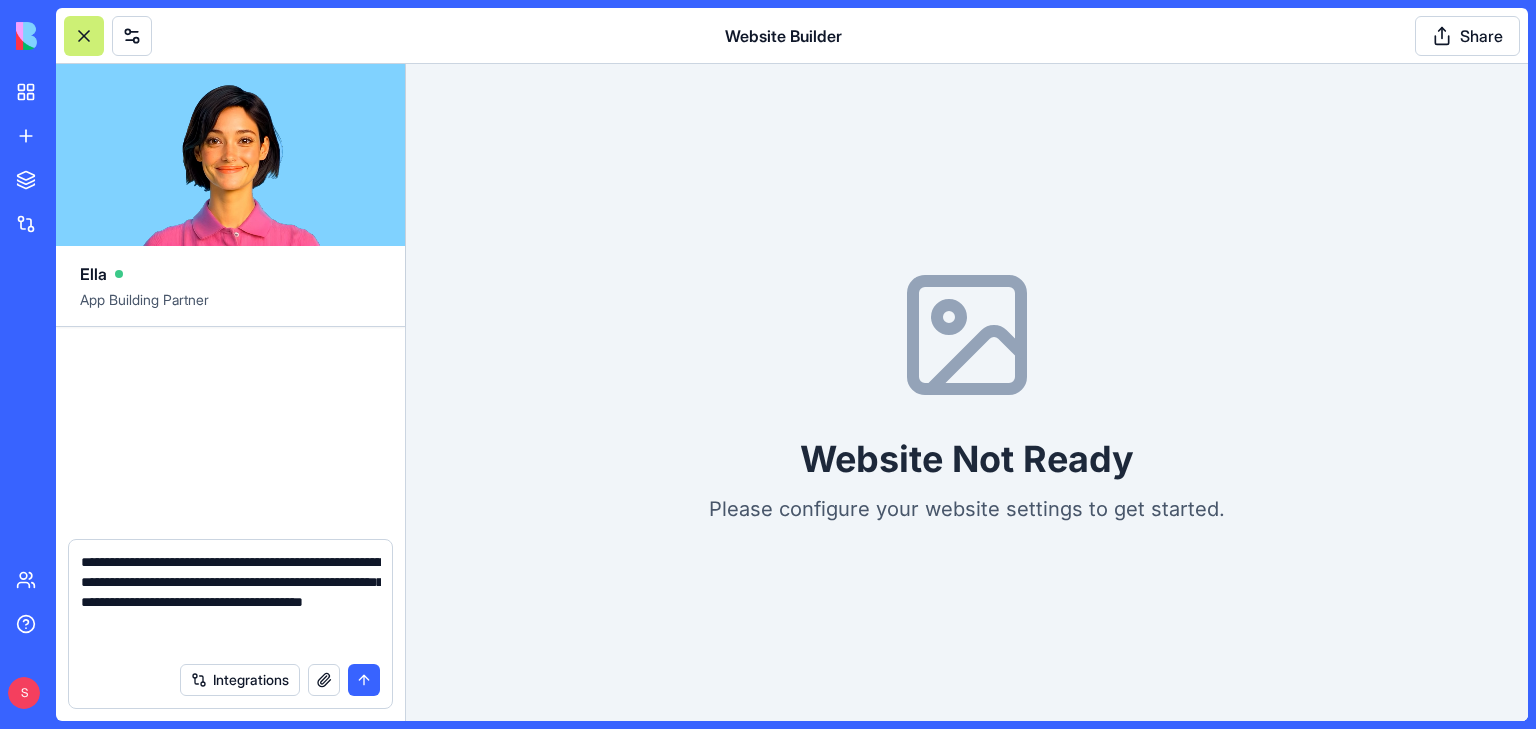 drag, startPoint x: 128, startPoint y: 645, endPoint x: 117, endPoint y: 641, distance: 11.7046995 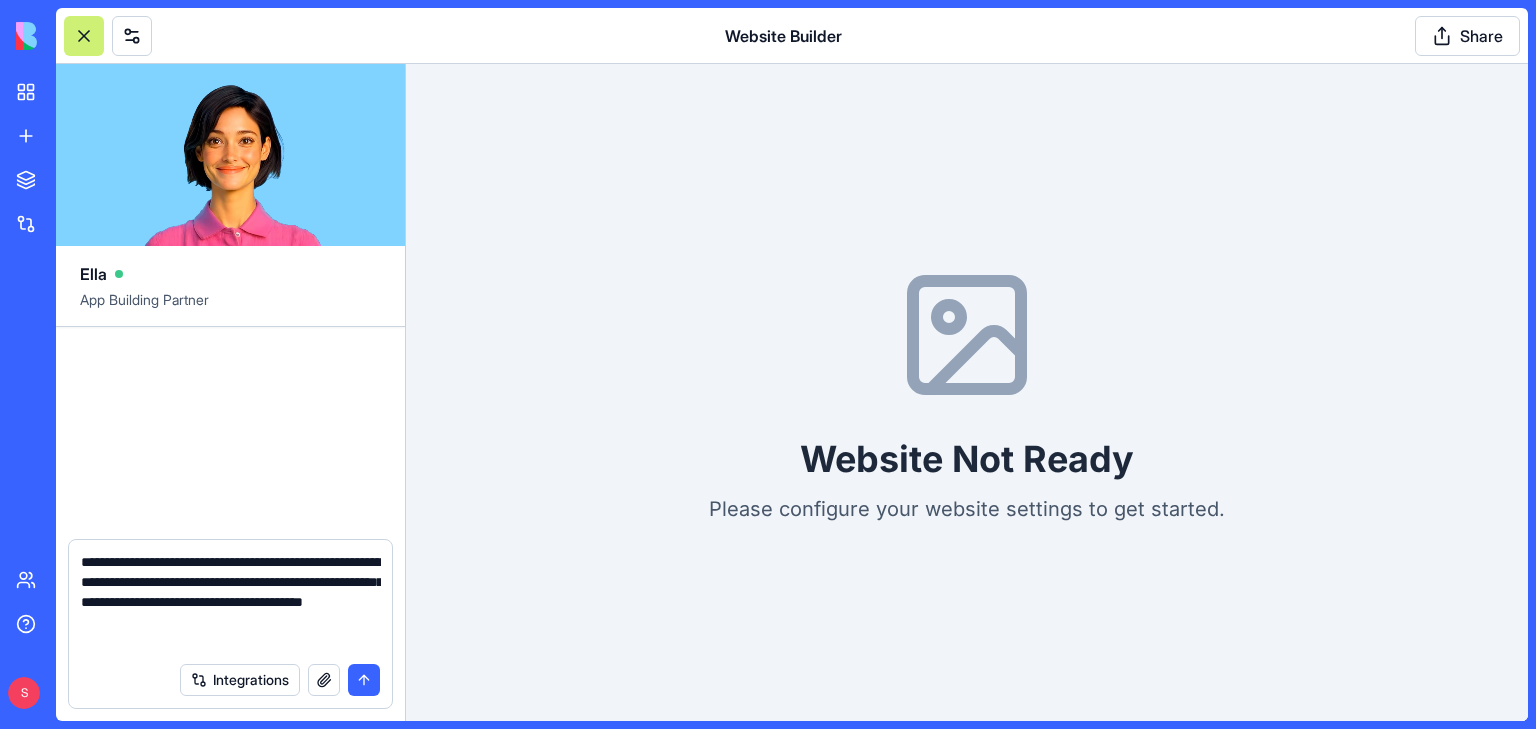 click on "**********" at bounding box center (231, 602) 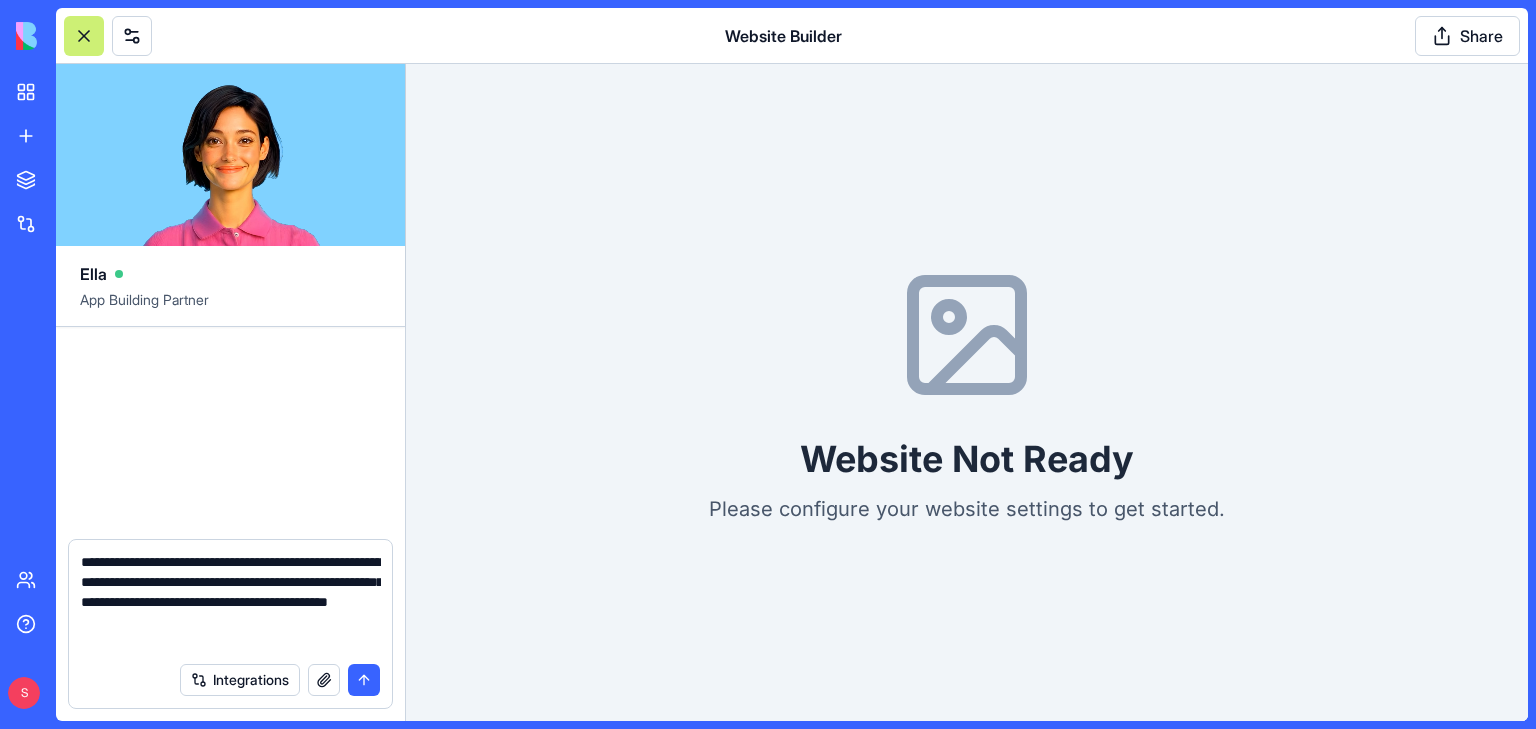 click on "**********" at bounding box center (231, 602) 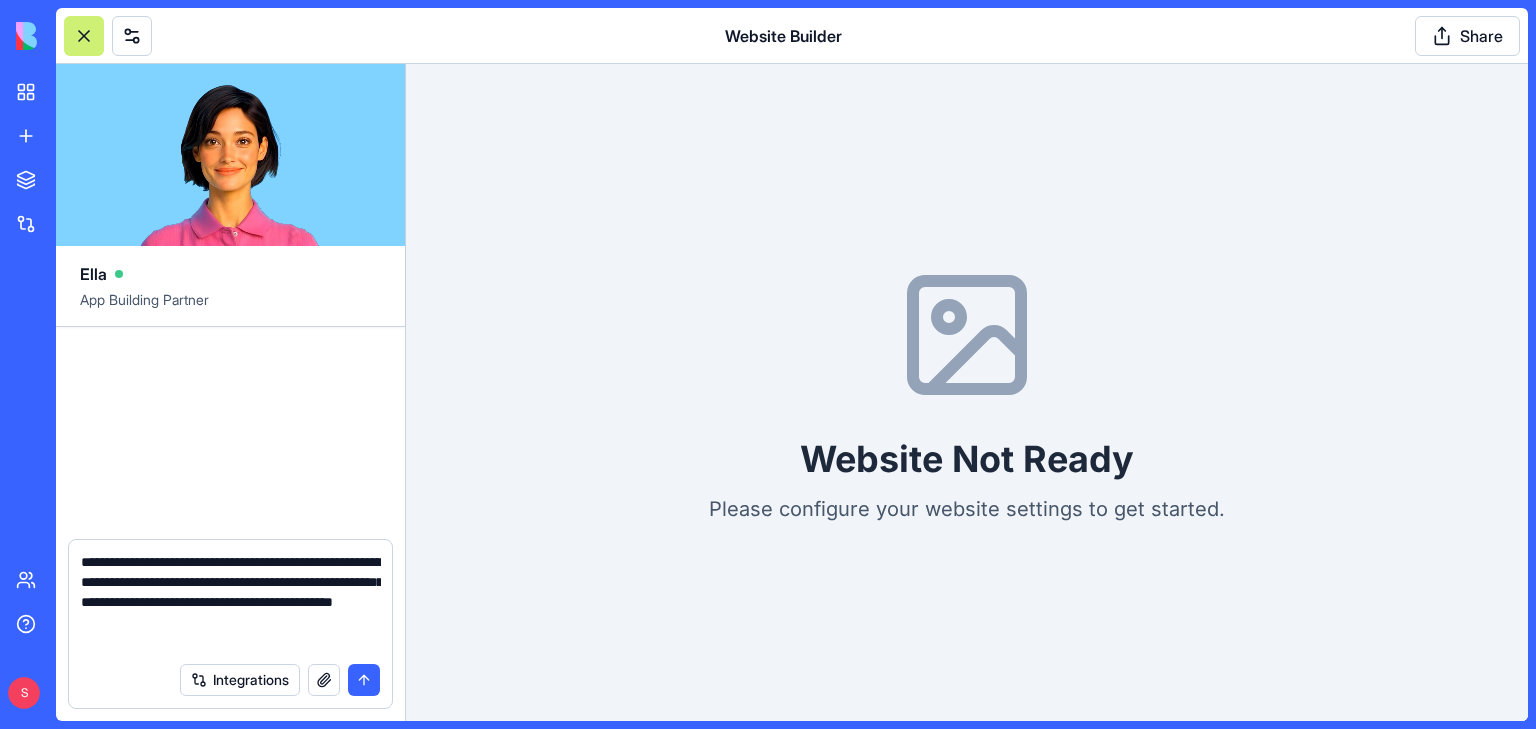 click on "**********" at bounding box center [231, 602] 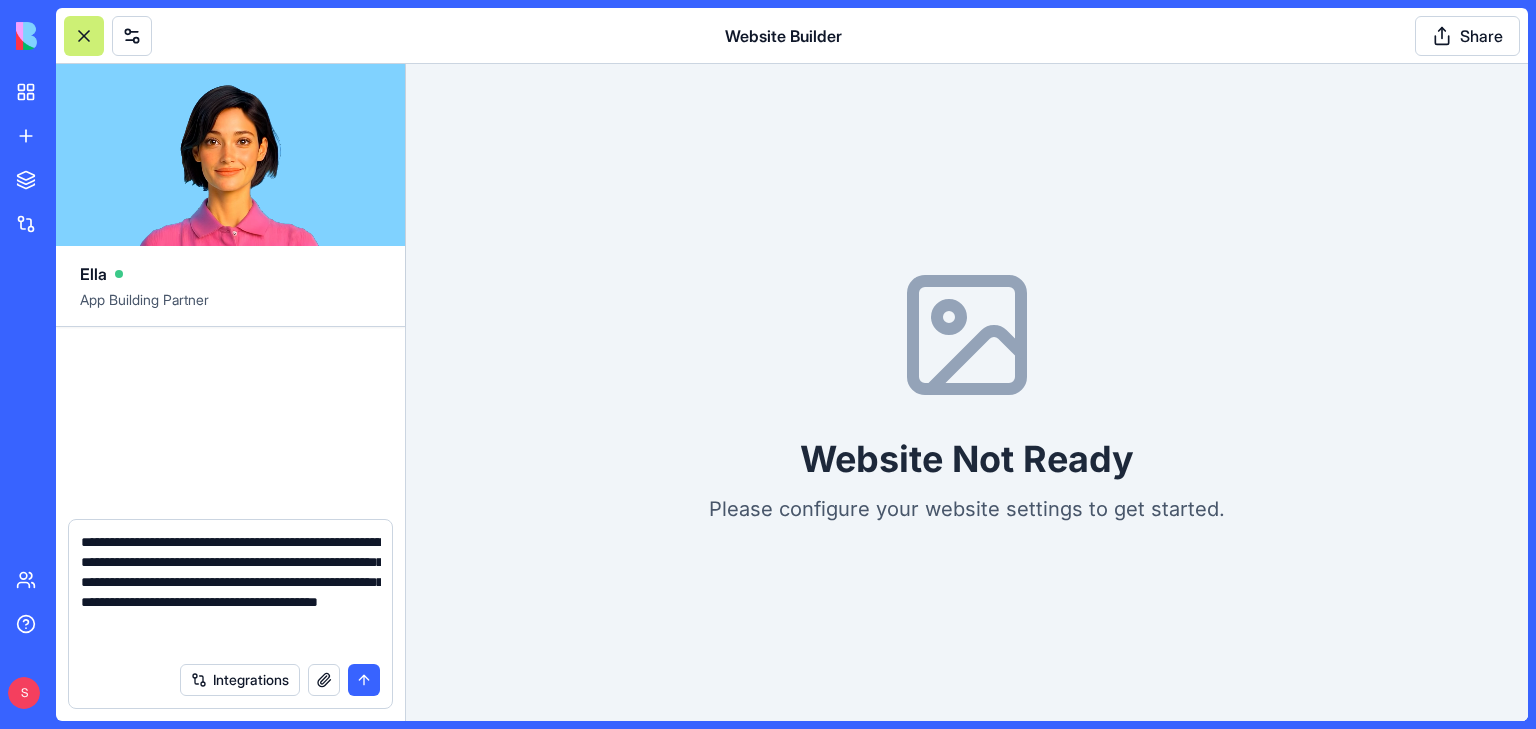 click on "**********" at bounding box center (231, 592) 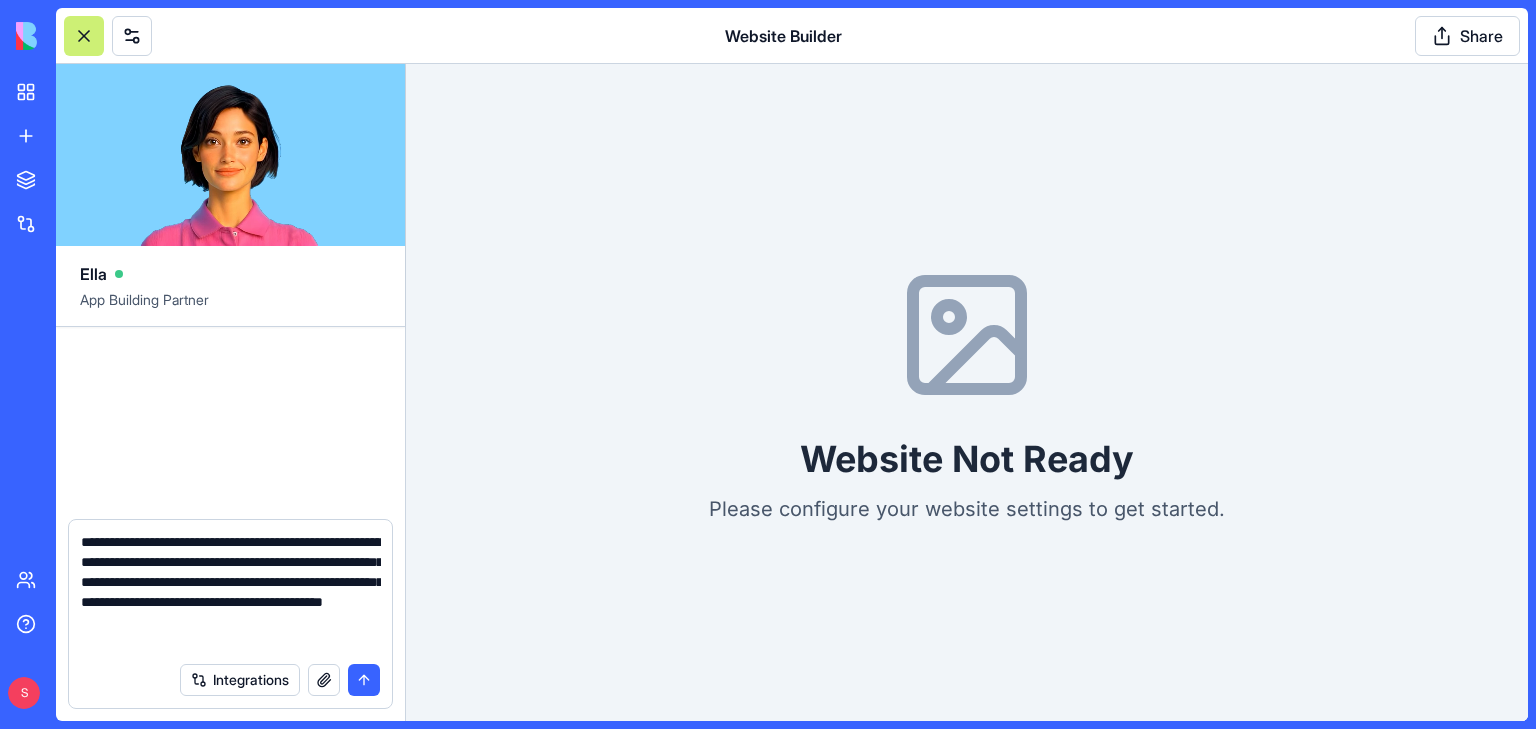 click on "**********" at bounding box center (231, 592) 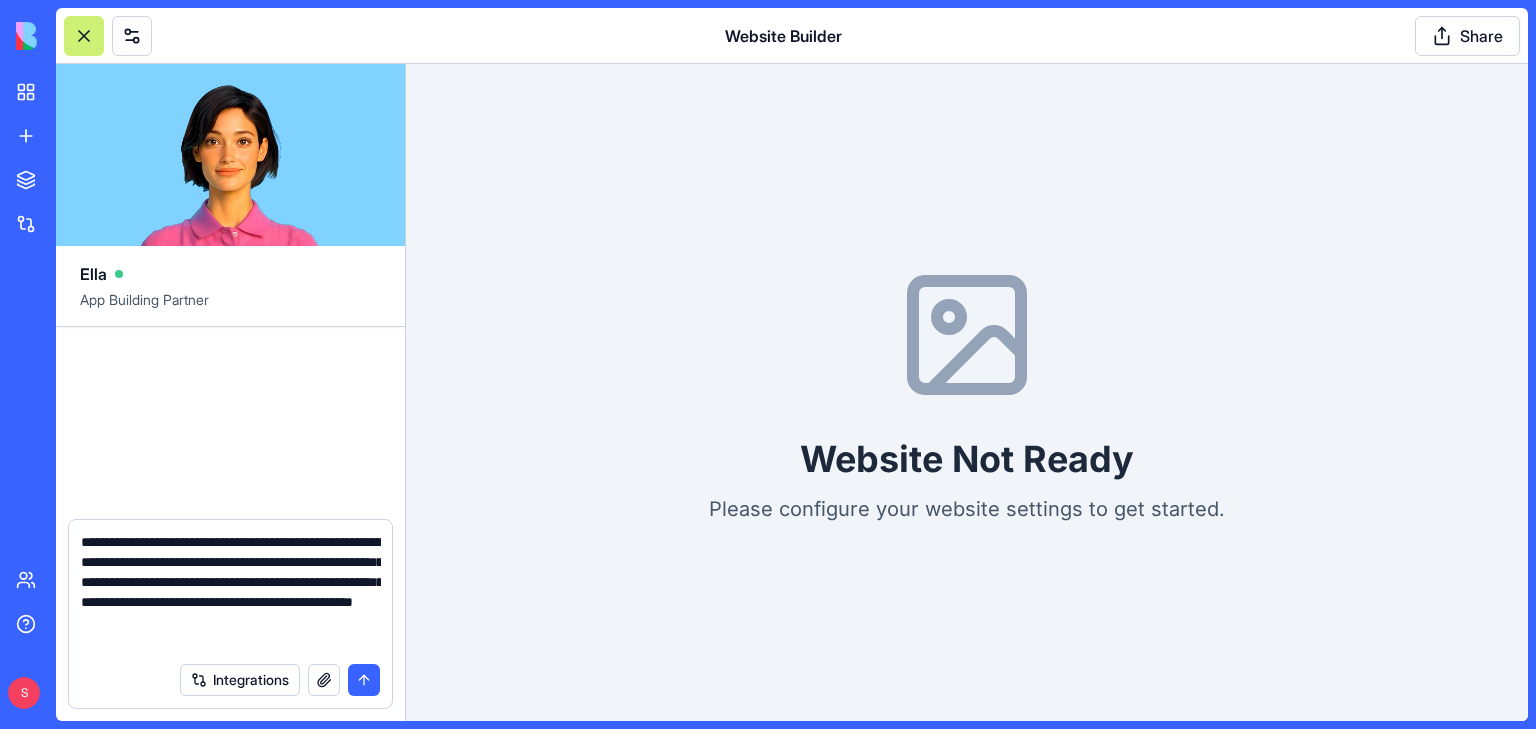 scroll, scrollTop: 18, scrollLeft: 0, axis: vertical 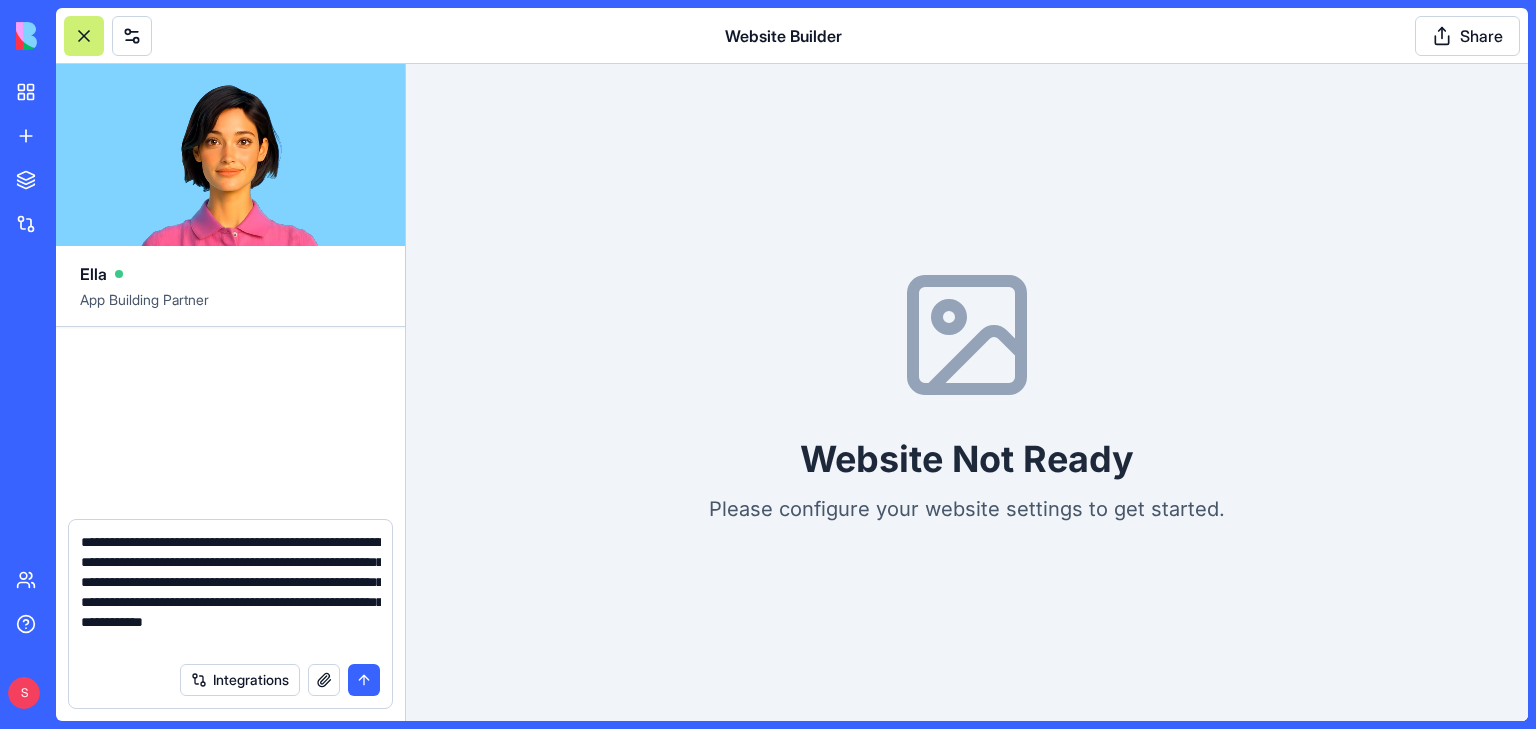 click on "**********" at bounding box center [231, 592] 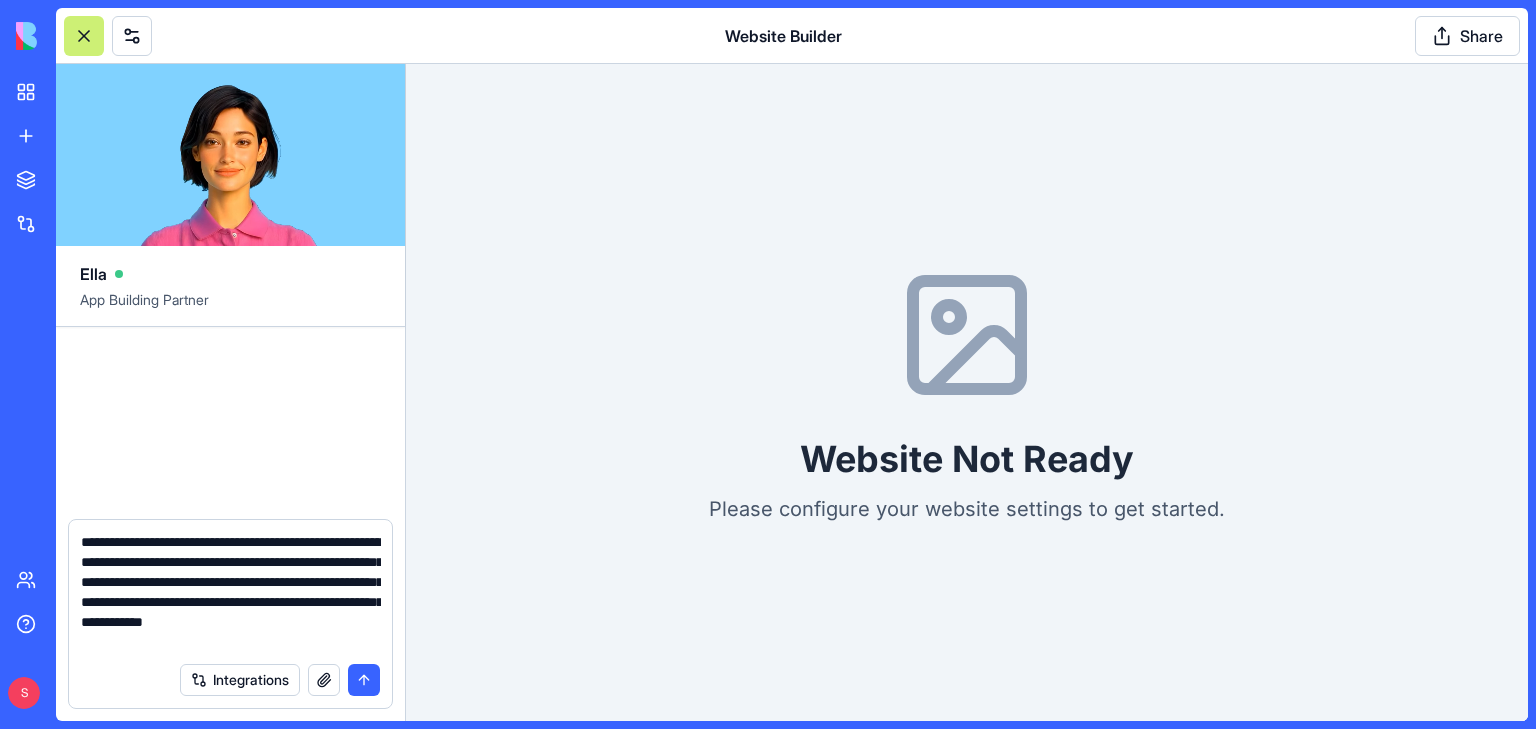 click on "**********" at bounding box center (231, 592) 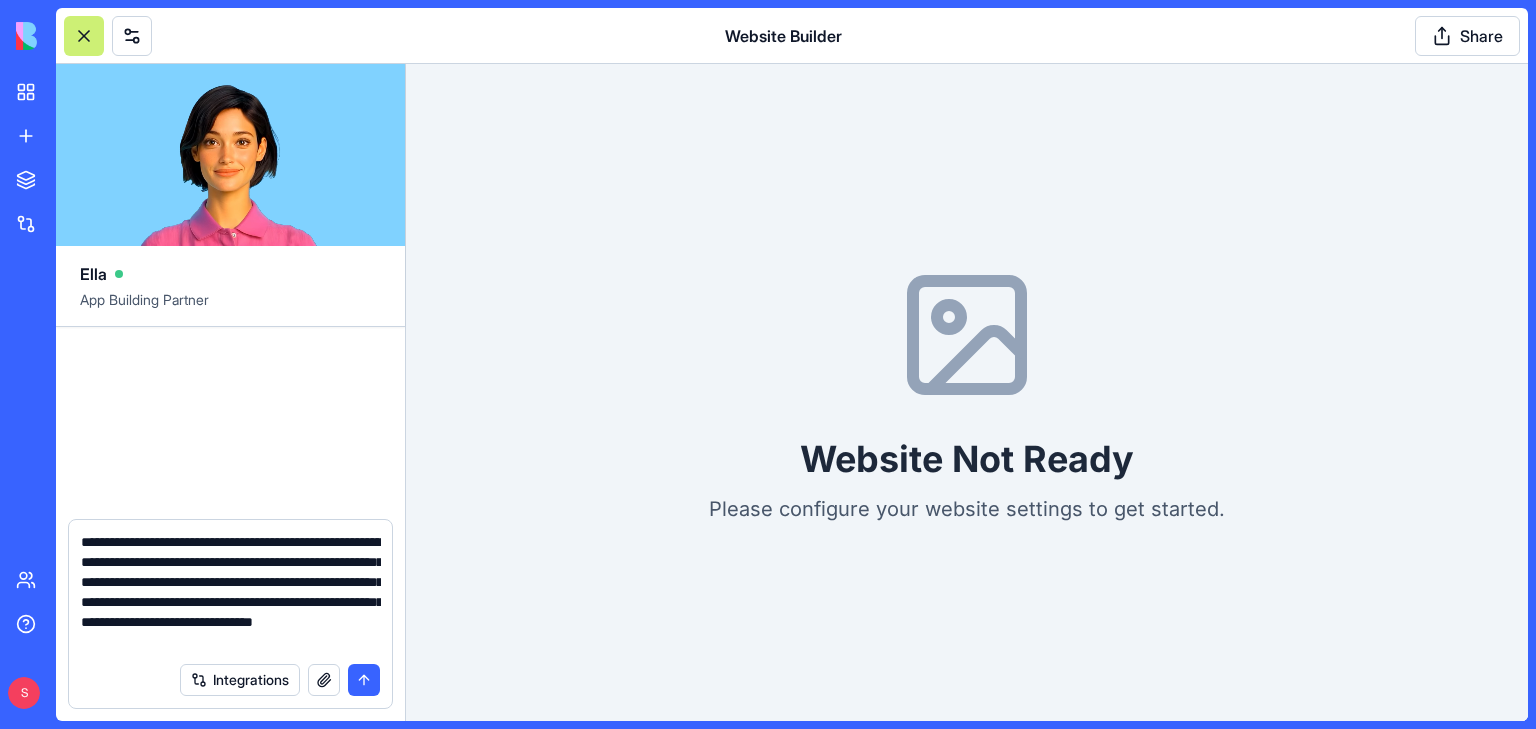 scroll, scrollTop: 38, scrollLeft: 0, axis: vertical 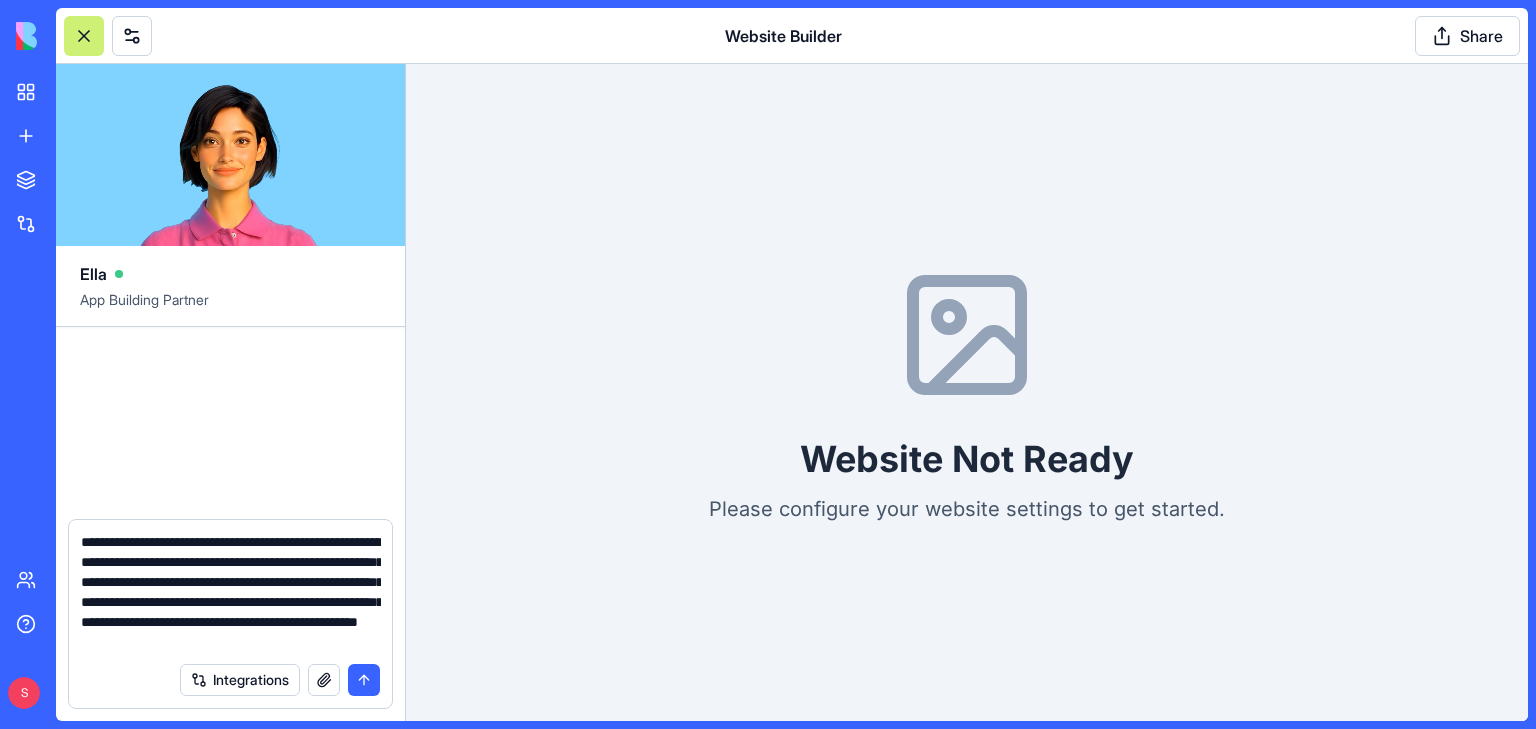 click on "**********" at bounding box center (231, 592) 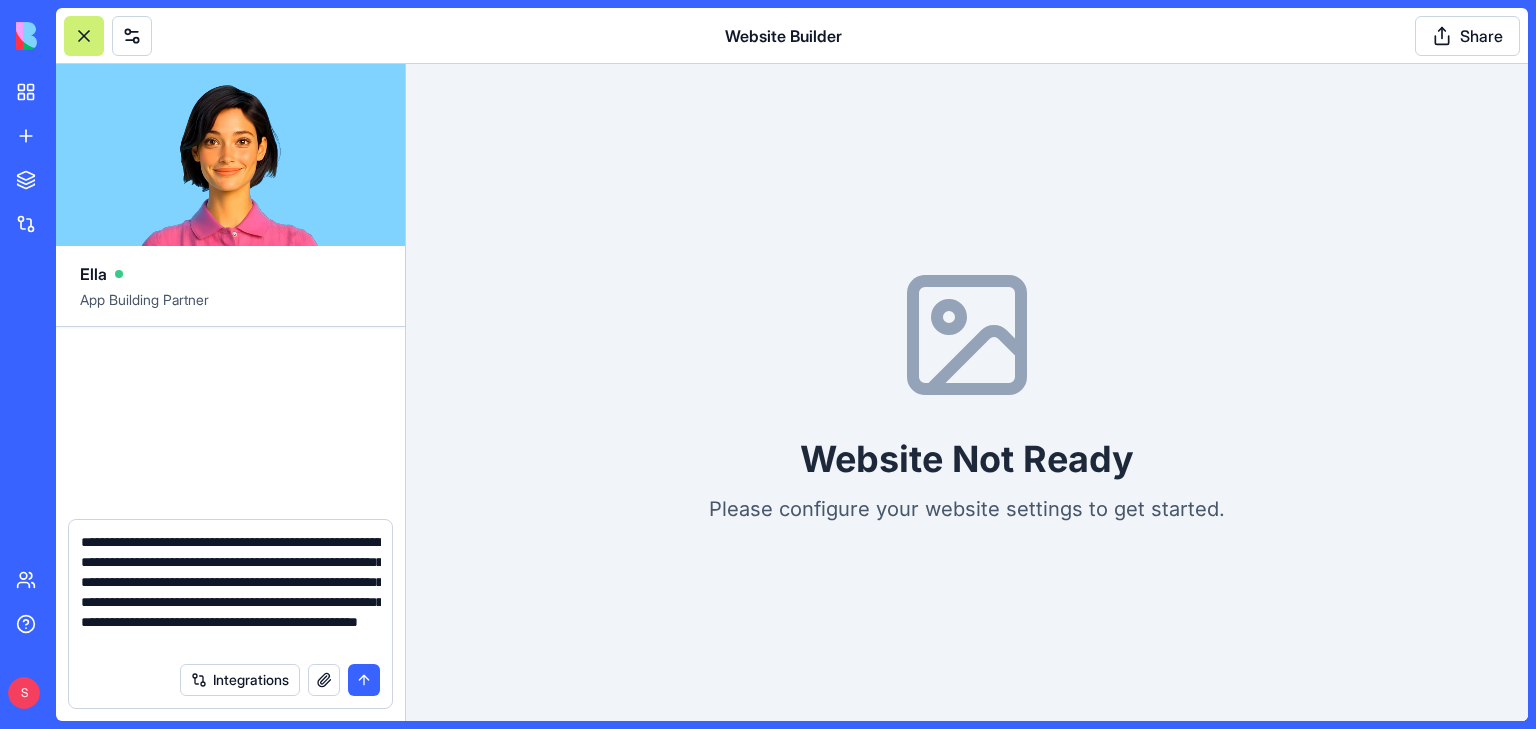 click on "**********" at bounding box center (231, 592) 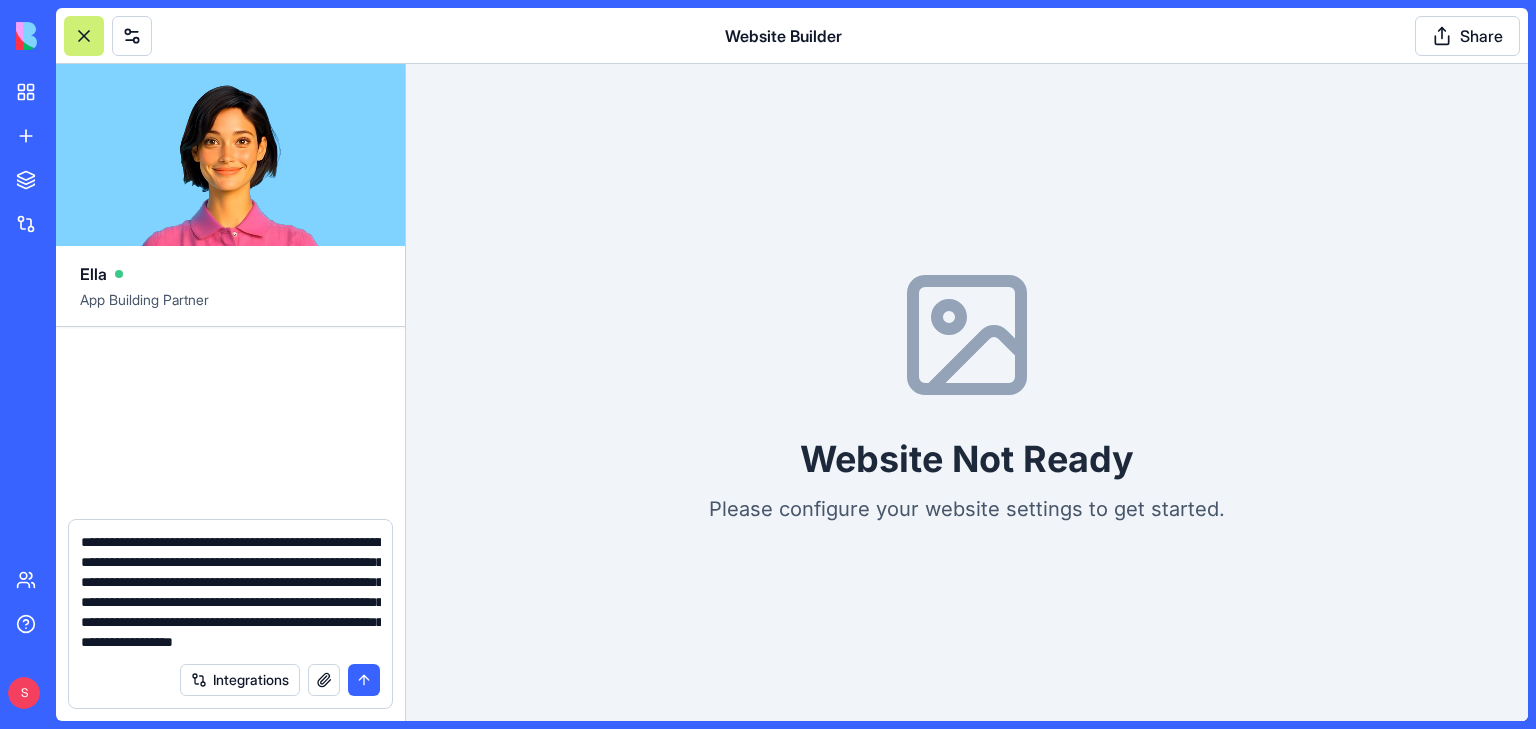 scroll, scrollTop: 58, scrollLeft: 0, axis: vertical 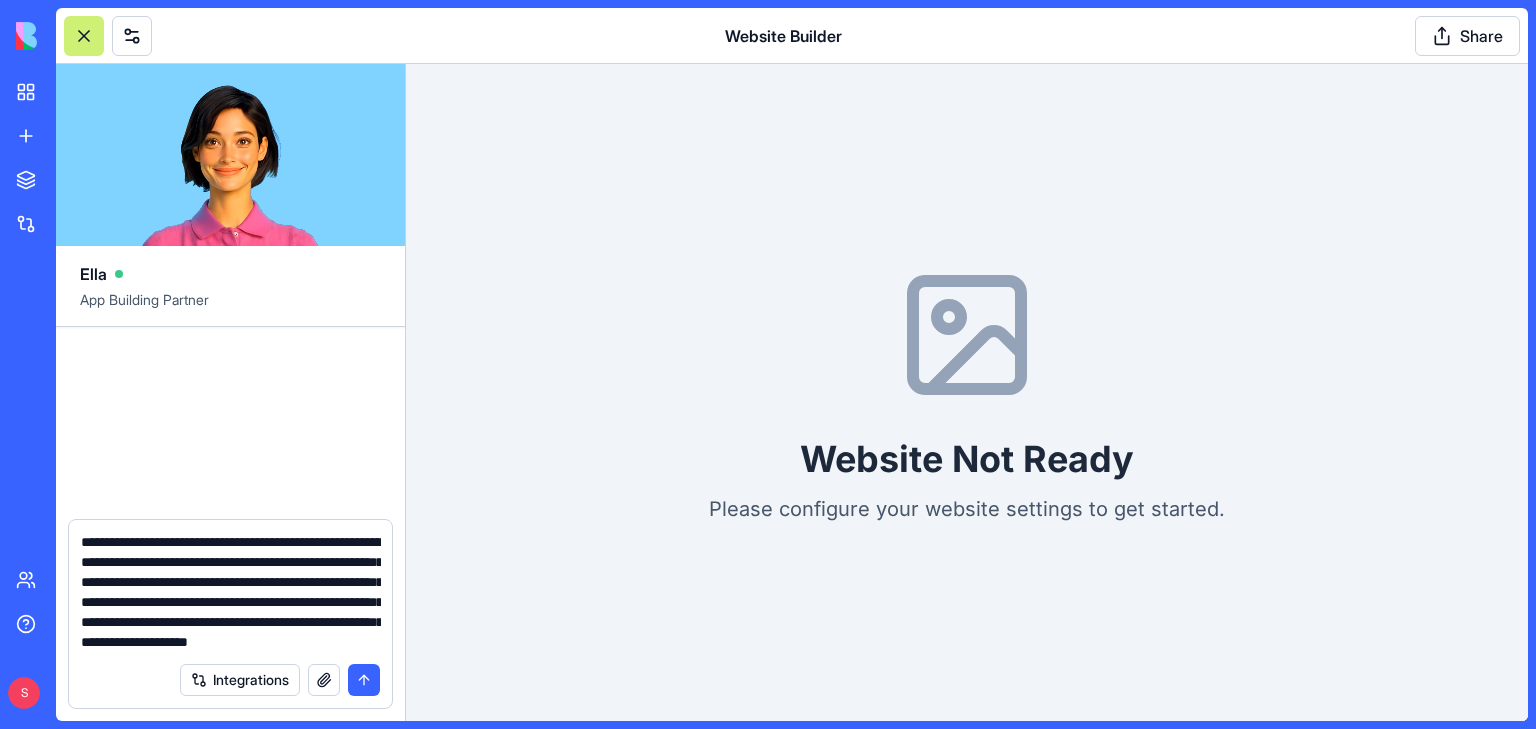 type on "**********" 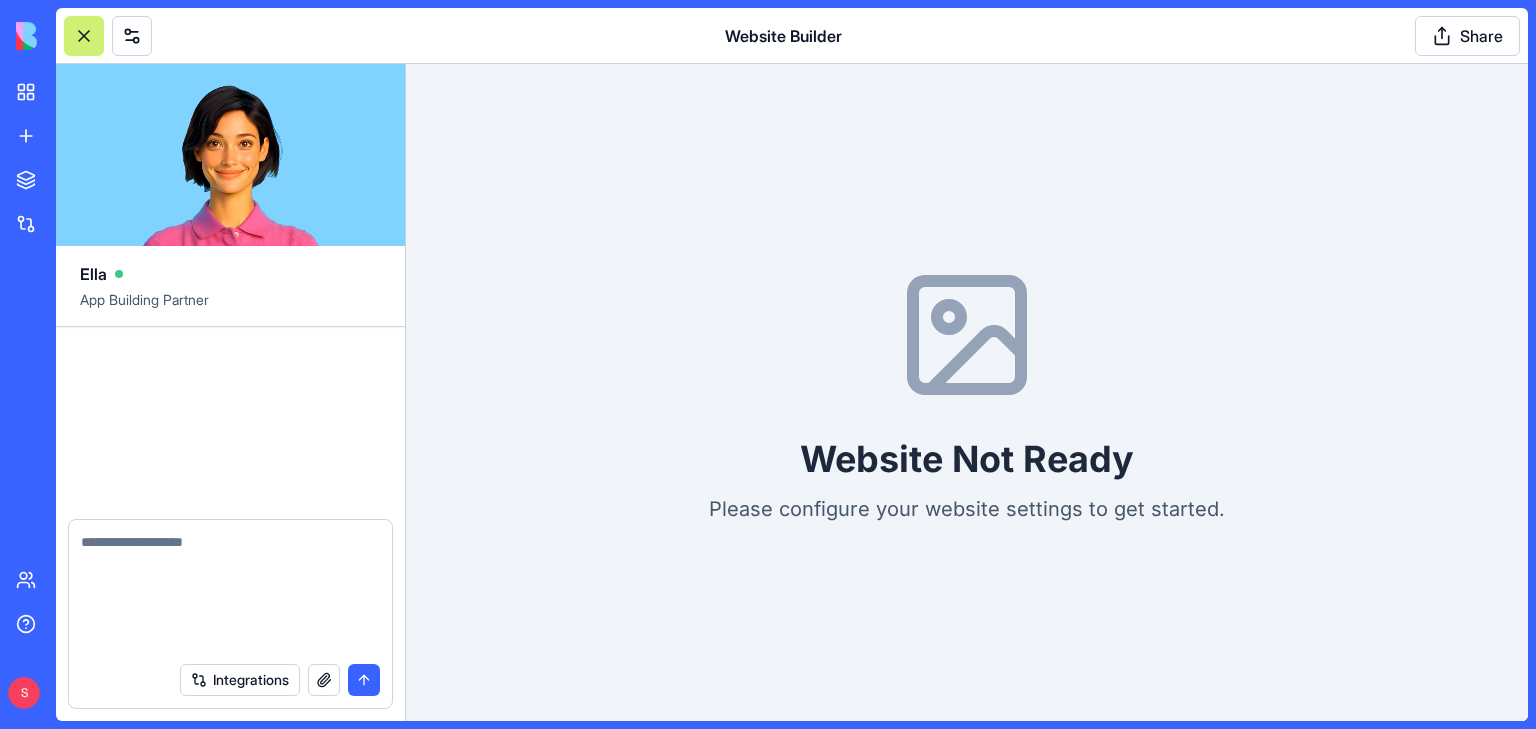 scroll, scrollTop: 0, scrollLeft: 0, axis: both 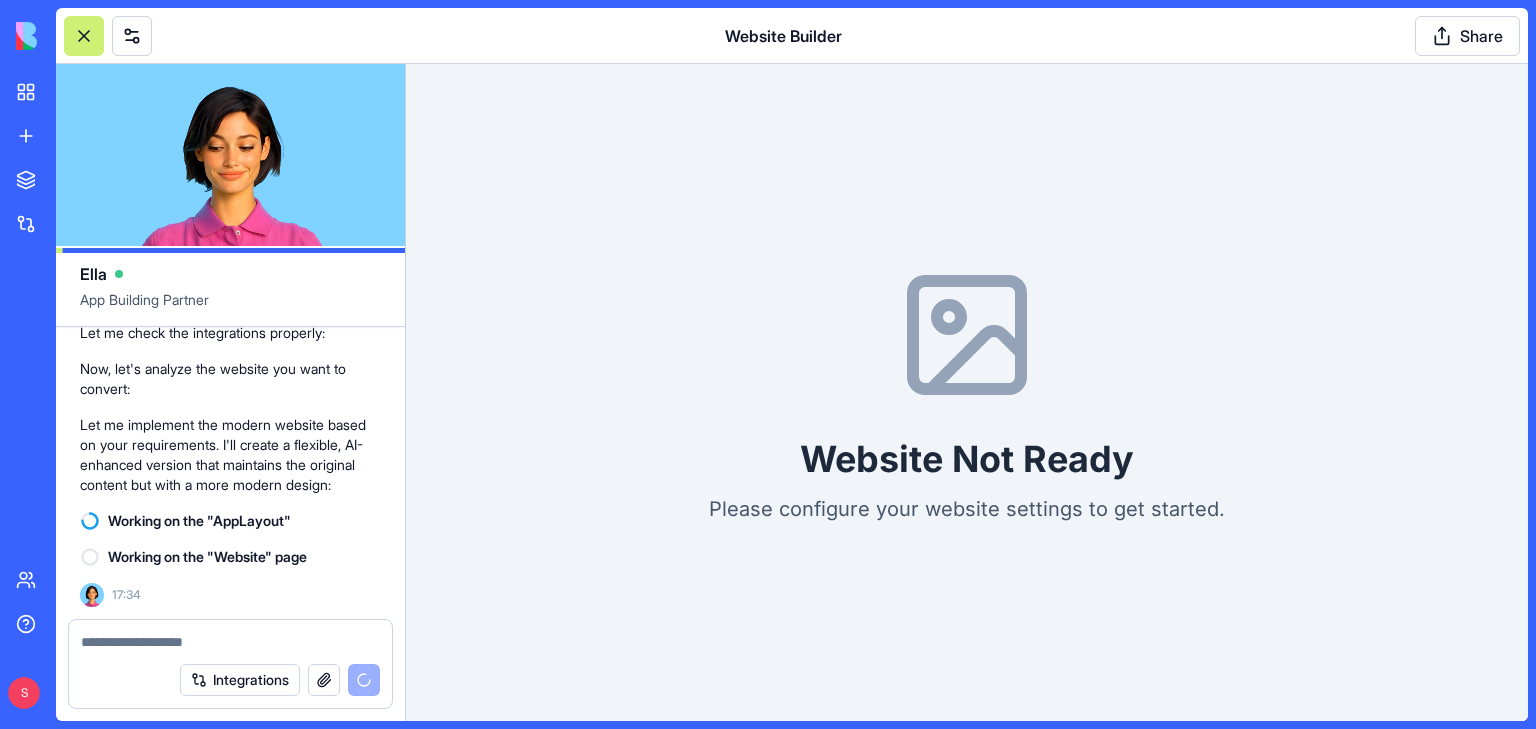 type 